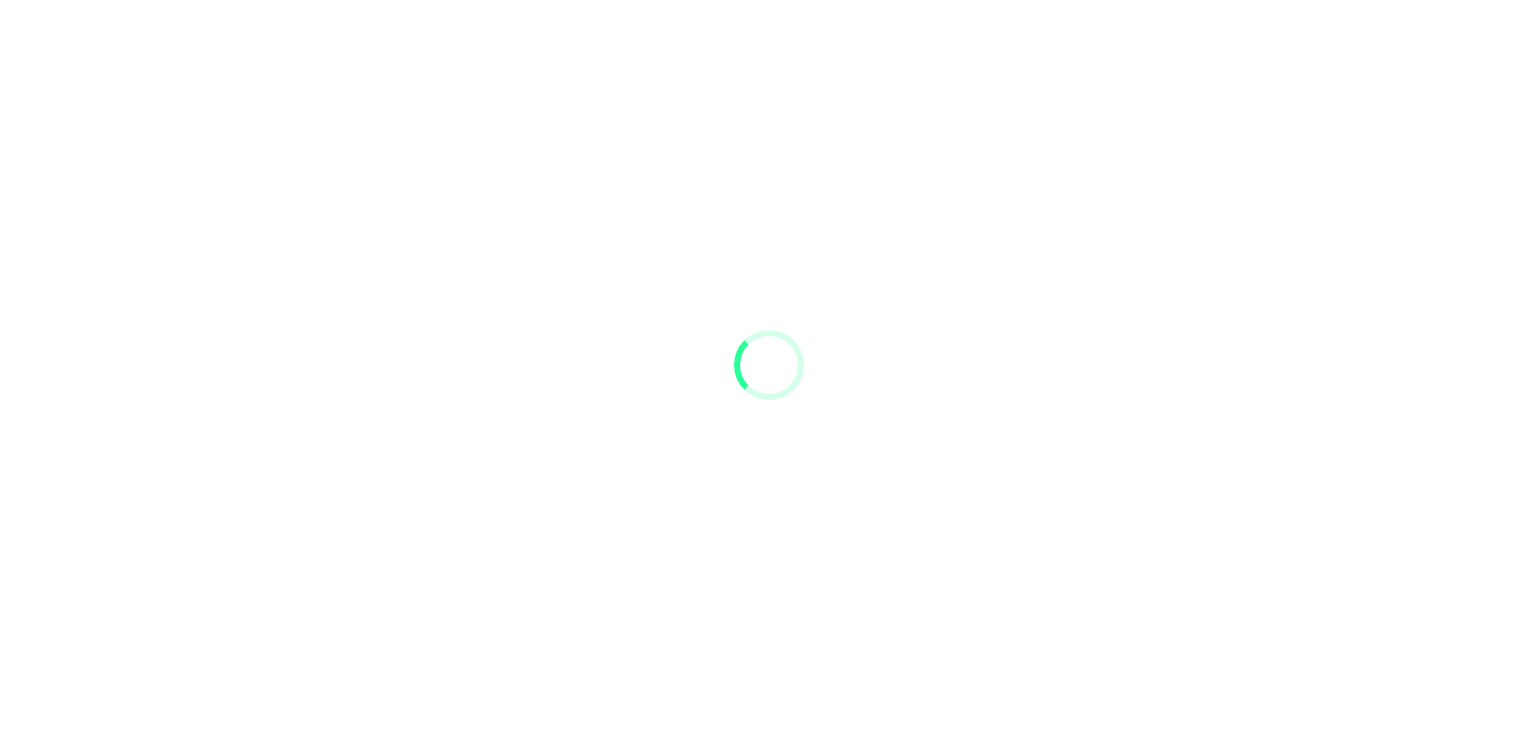 scroll, scrollTop: 0, scrollLeft: 0, axis: both 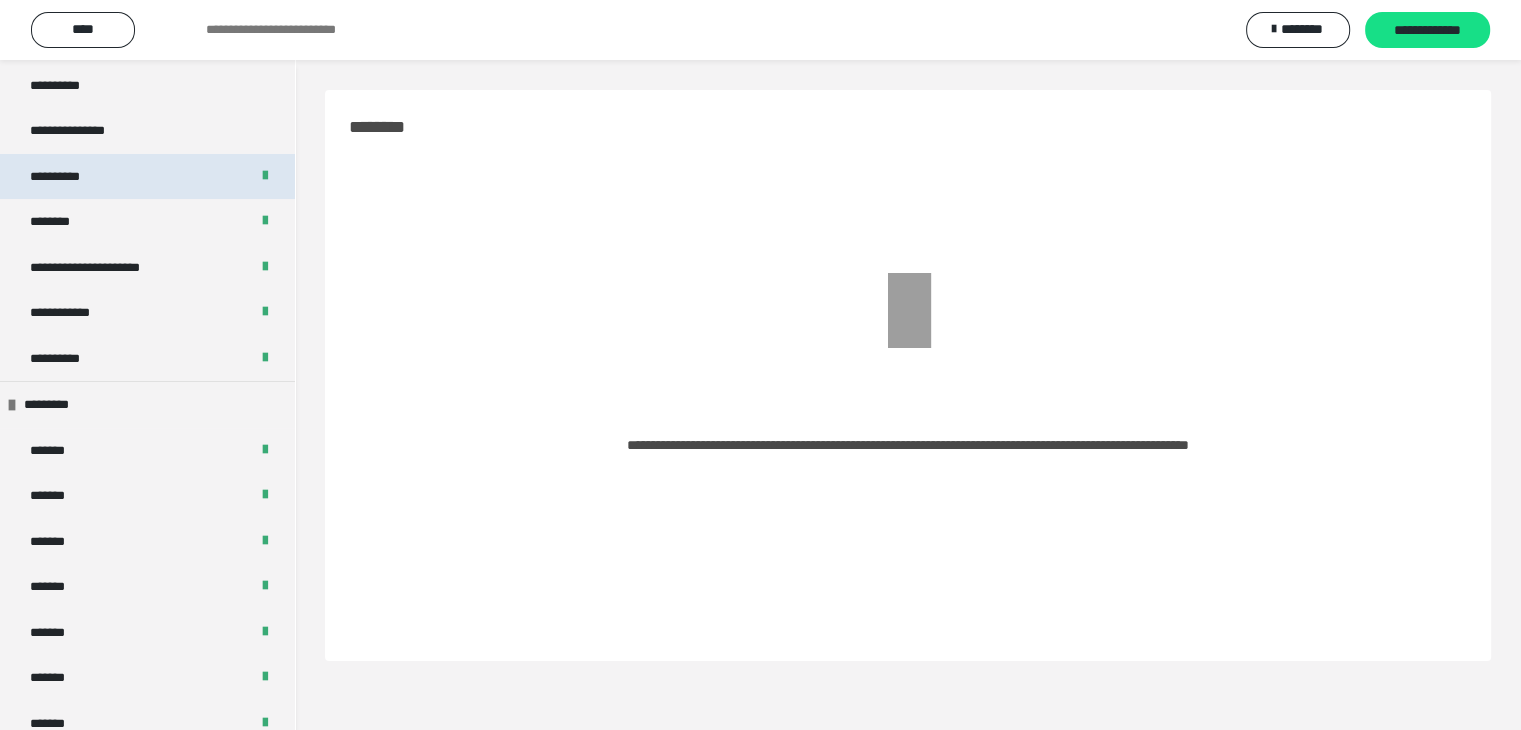 click on "**********" at bounding box center [69, 177] 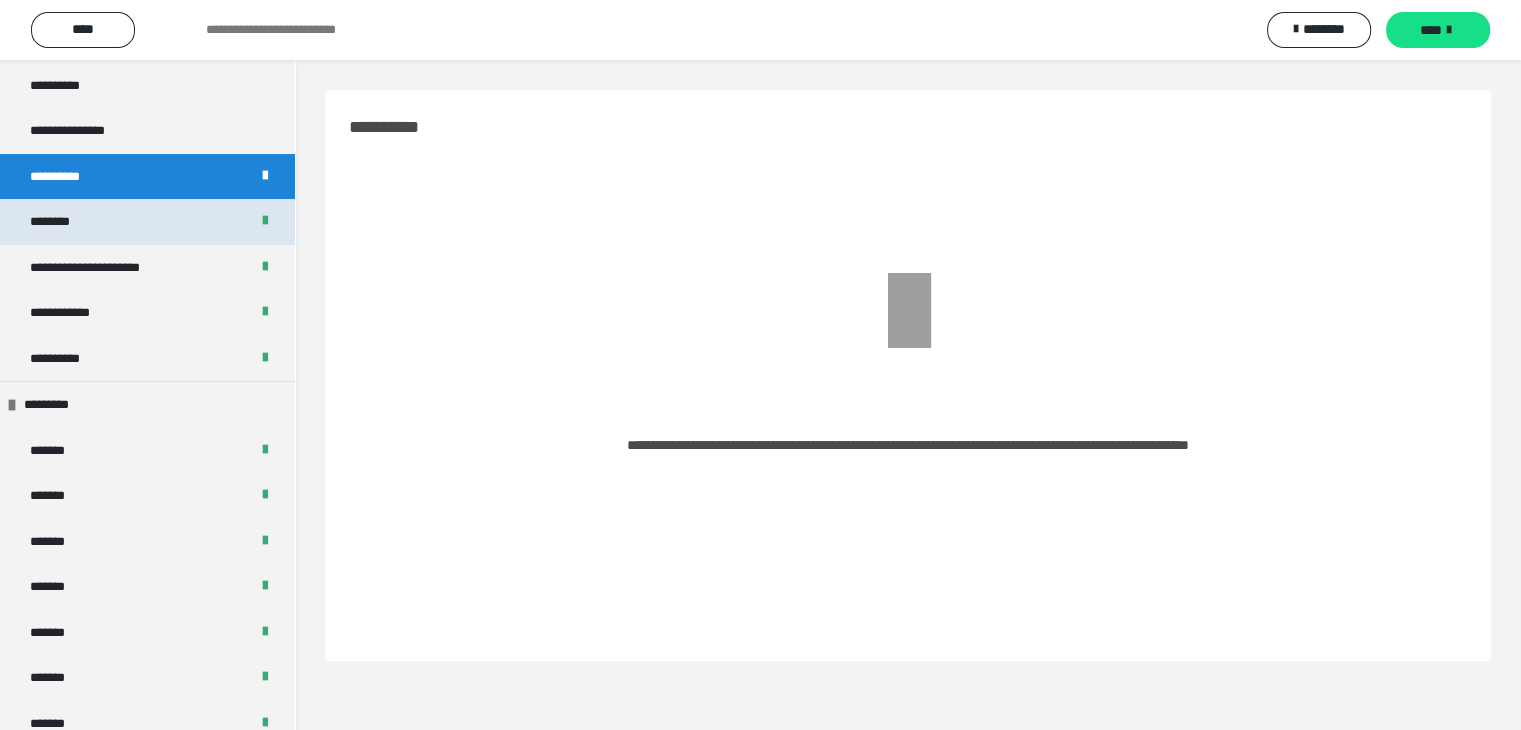 click on "********" at bounding box center [59, 222] 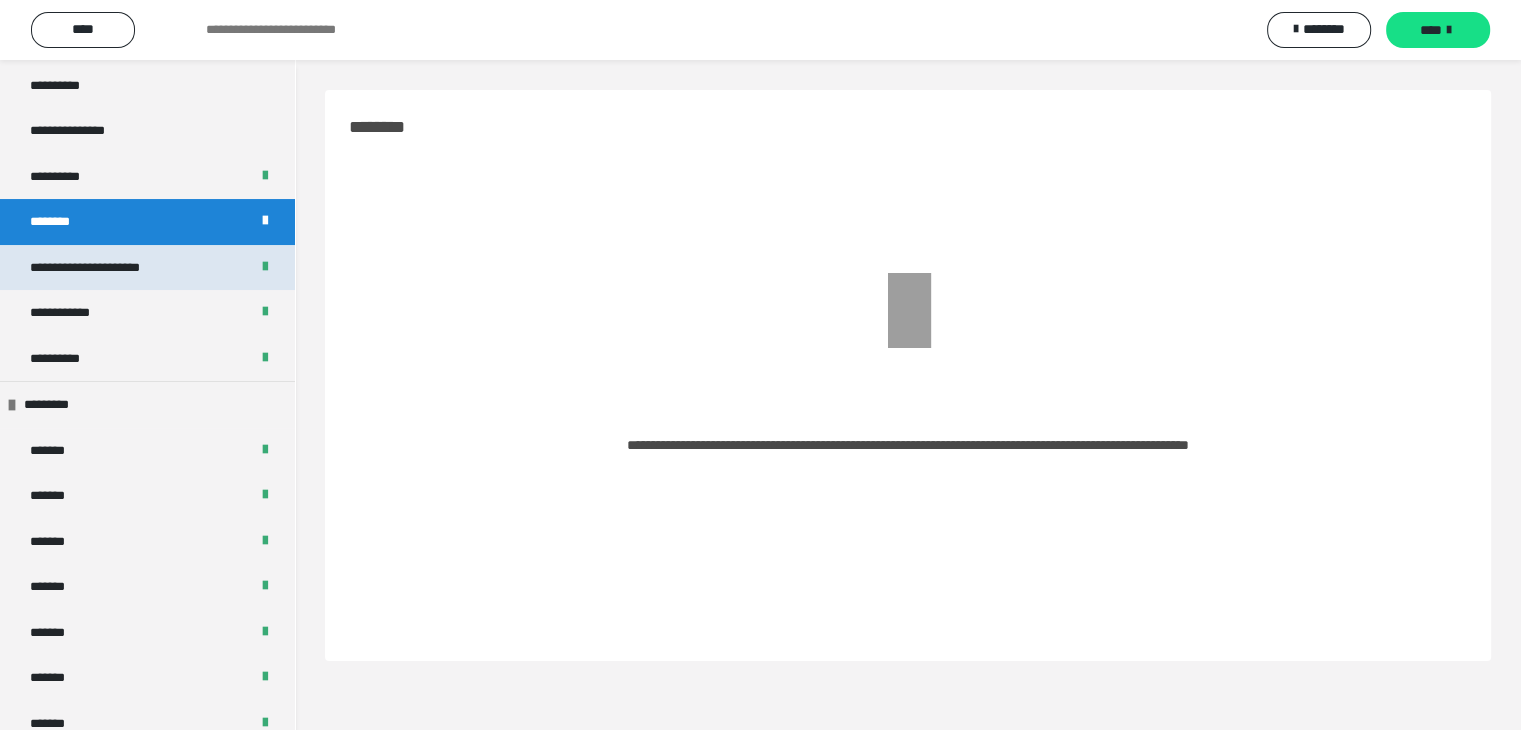 click on "**********" at bounding box center (108, 268) 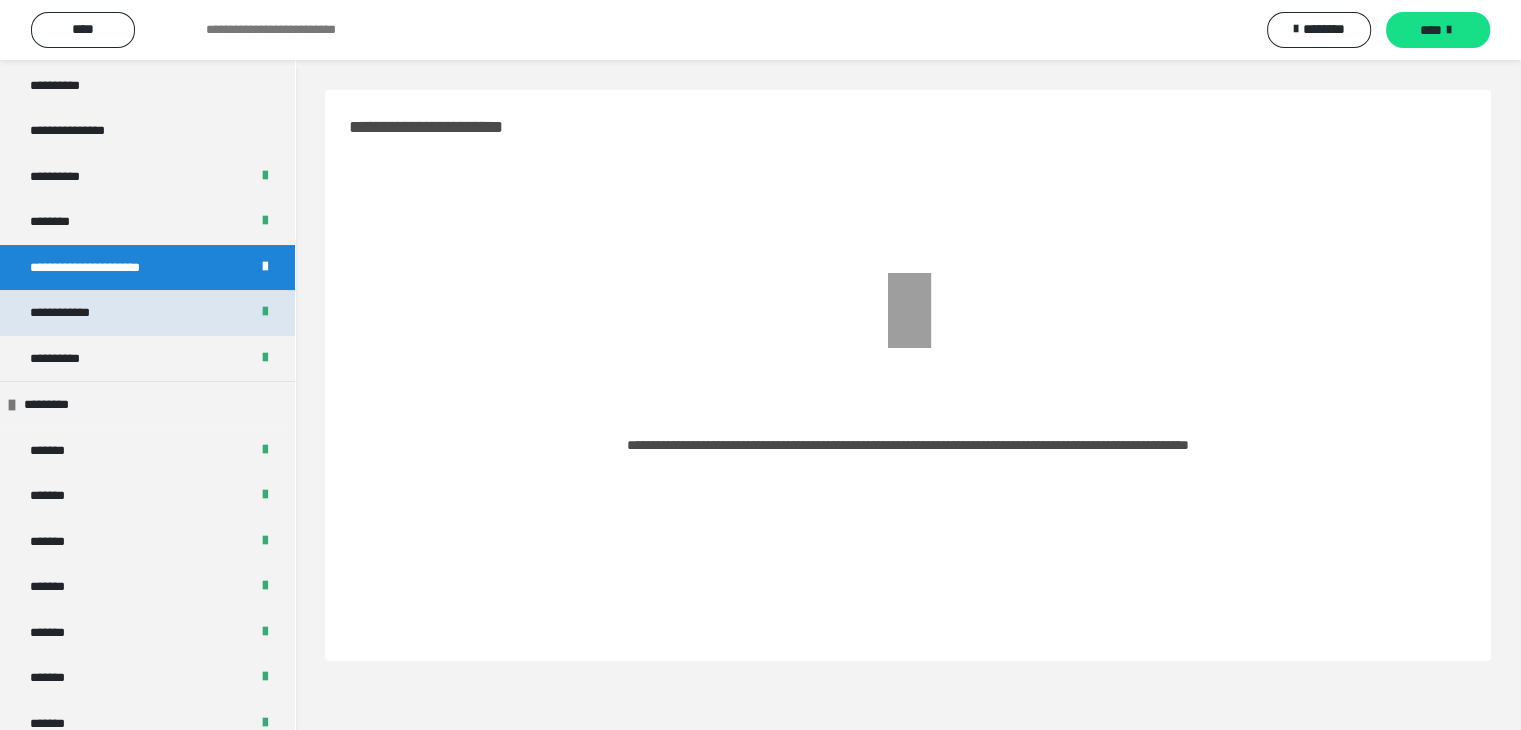 click on "**********" at bounding box center [147, 313] 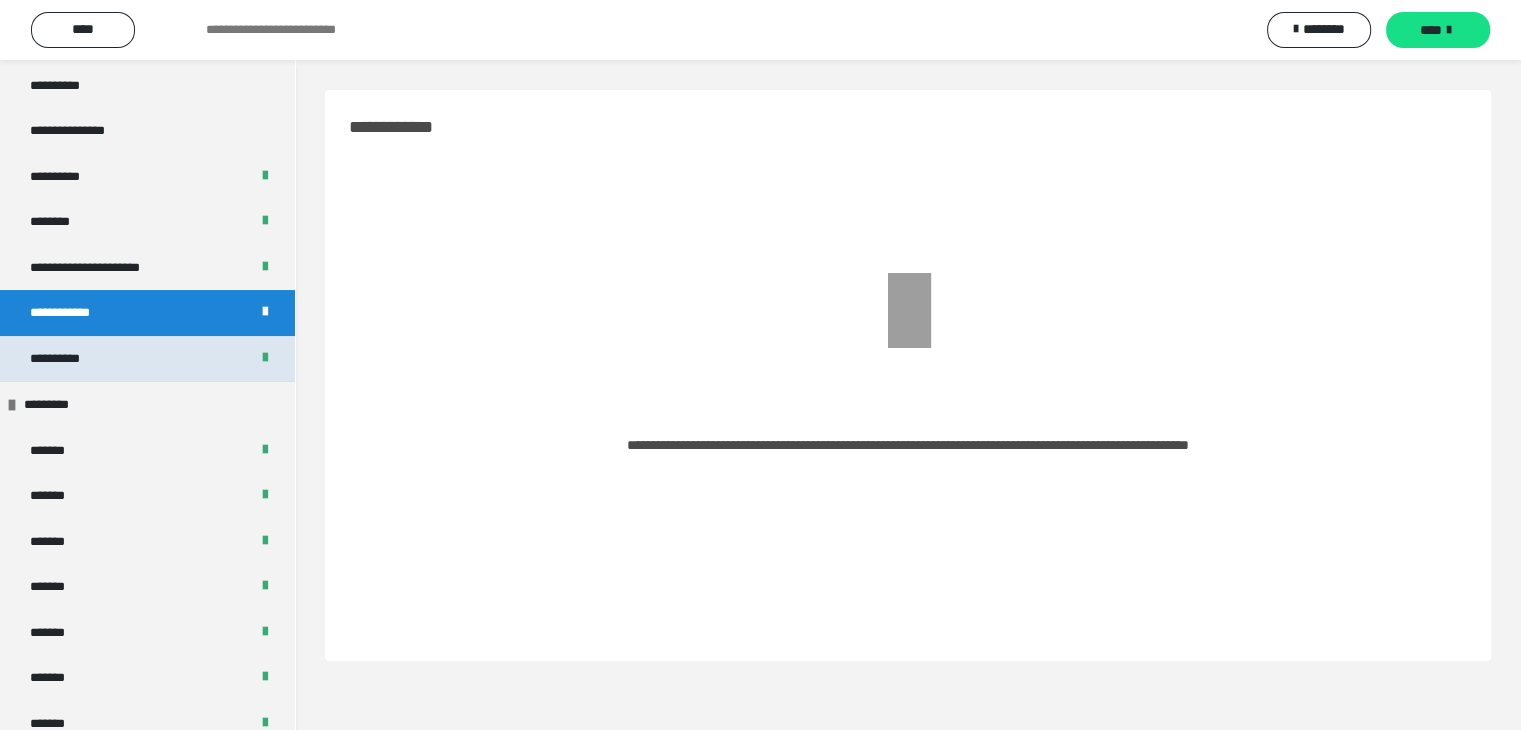 click on "**********" at bounding box center [68, 359] 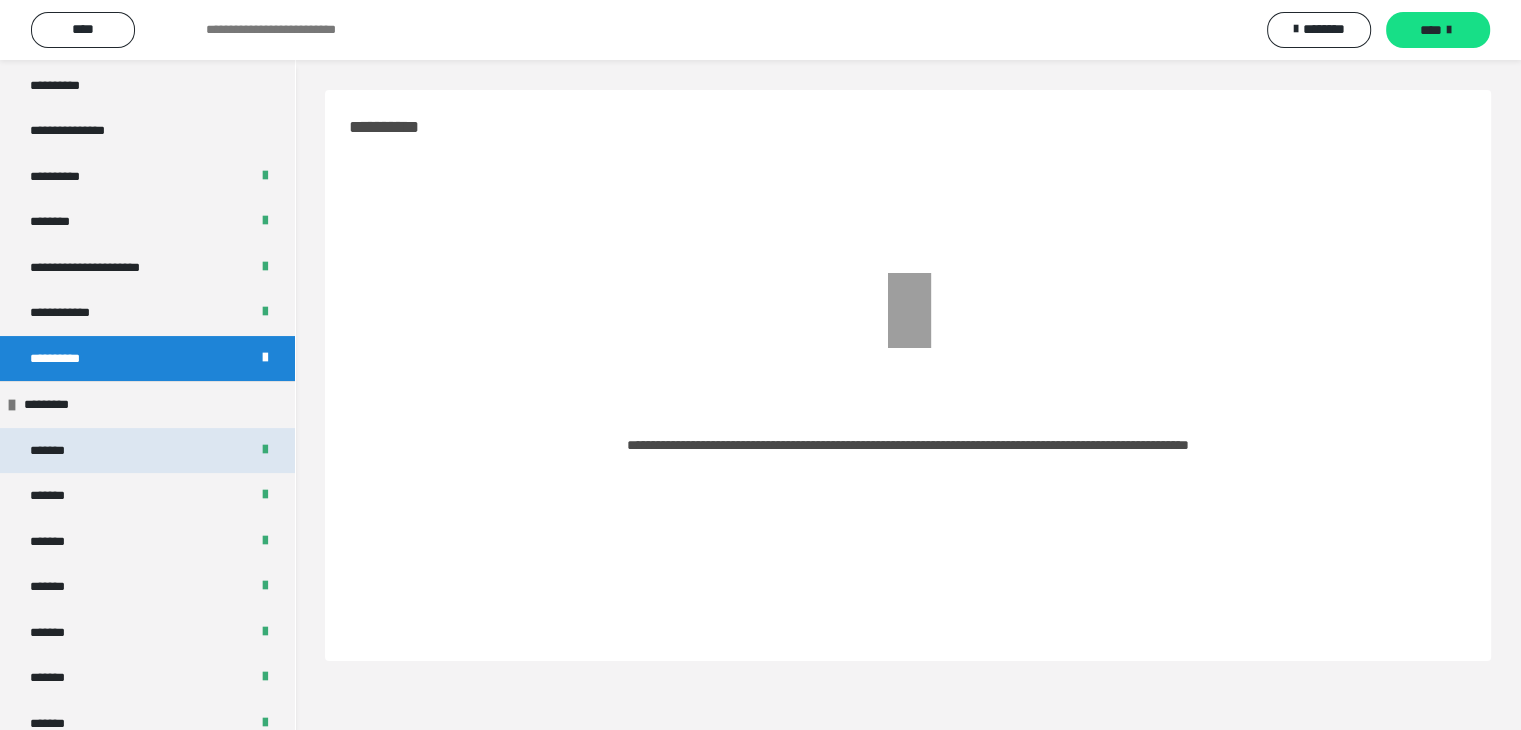 click on "*******" at bounding box center [147, 451] 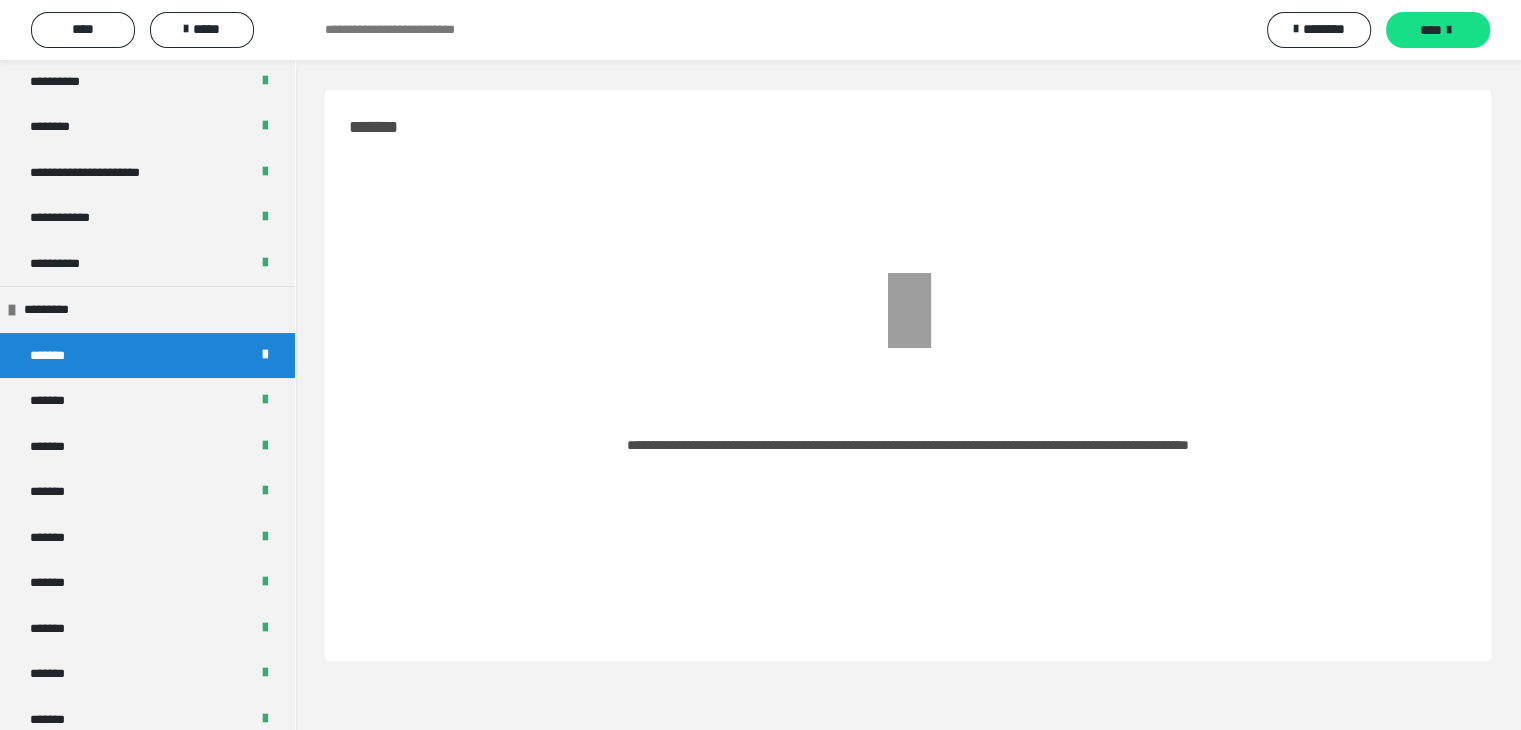 scroll, scrollTop: 500, scrollLeft: 0, axis: vertical 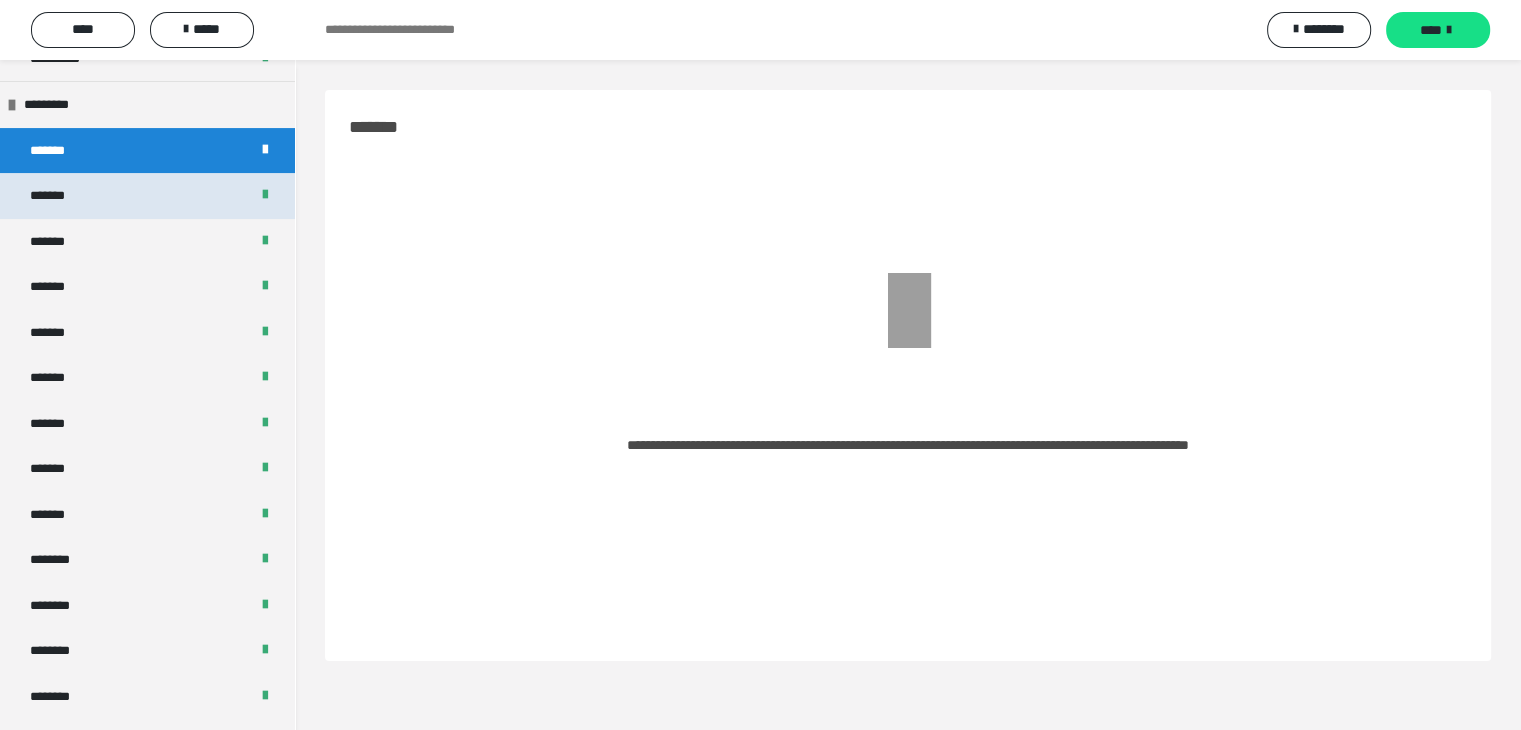 click on "*******" at bounding box center [58, 196] 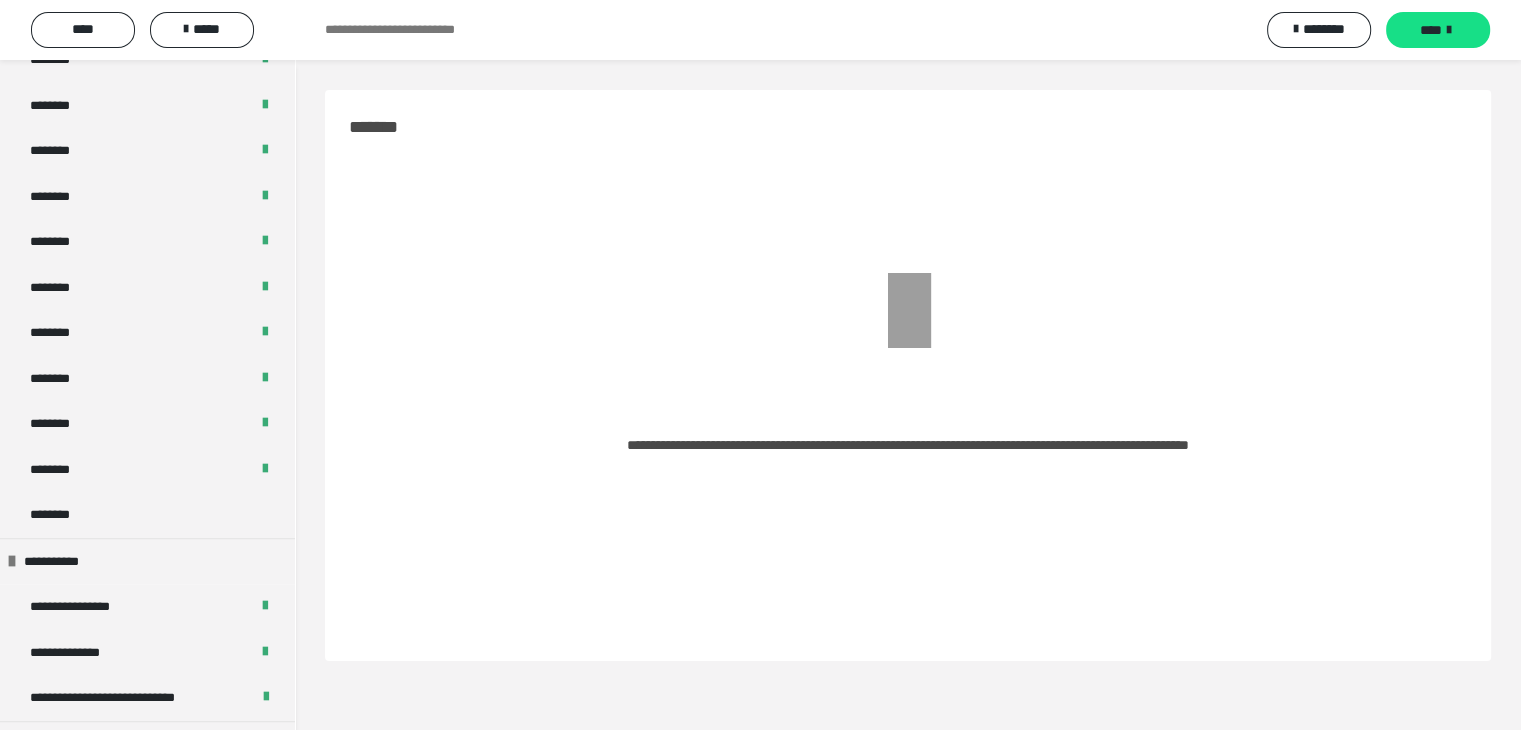 scroll, scrollTop: 1400, scrollLeft: 0, axis: vertical 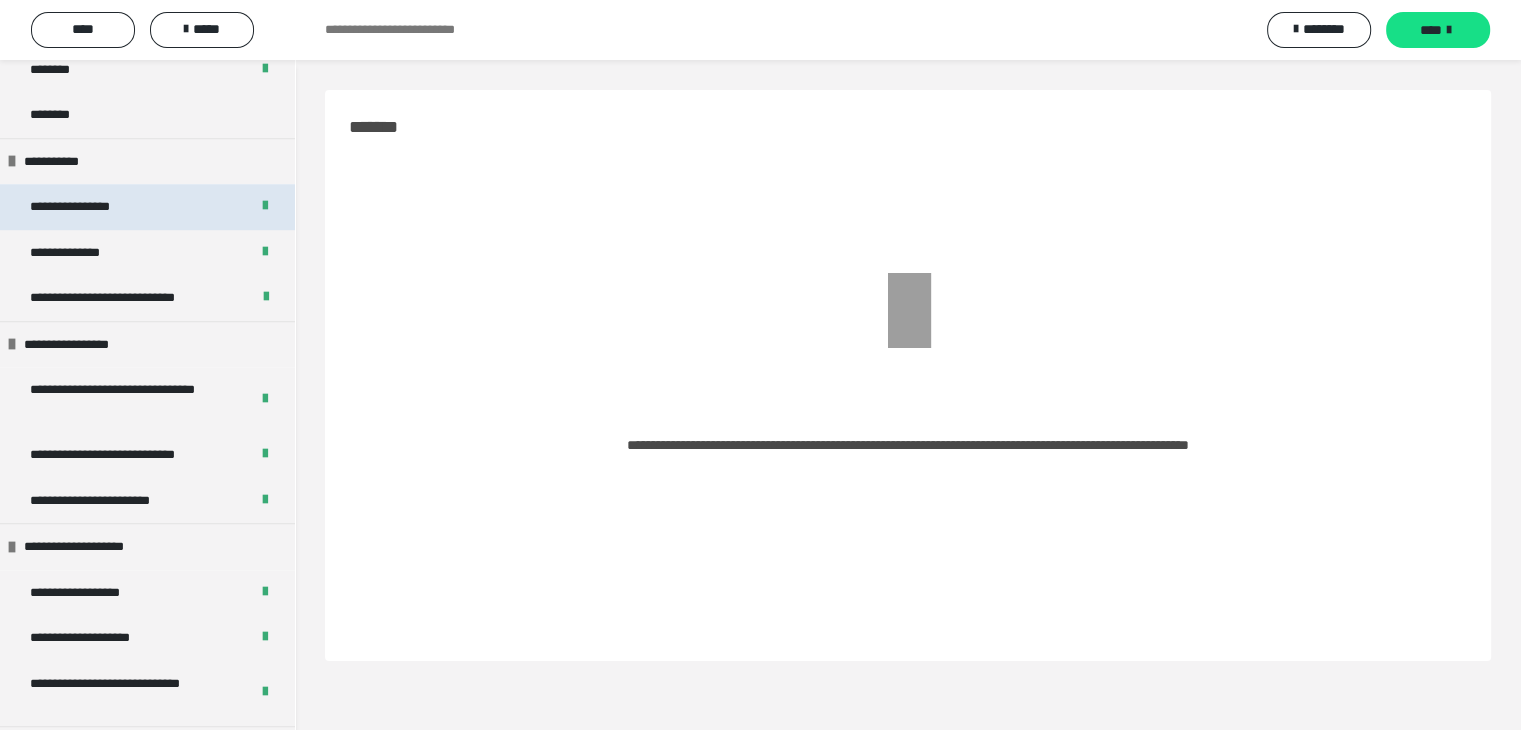 click on "**********" at bounding box center (95, 207) 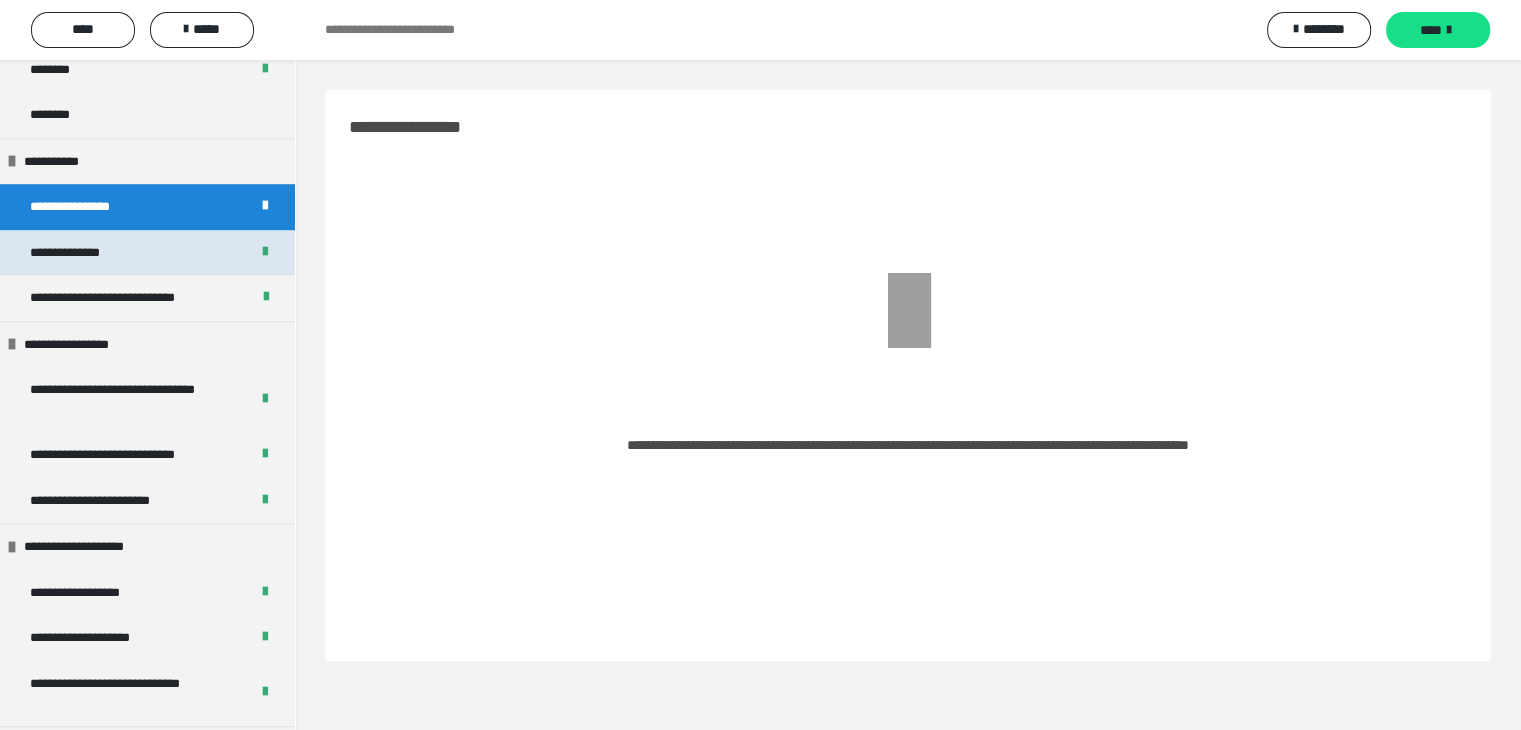 click on "**********" at bounding box center (89, 253) 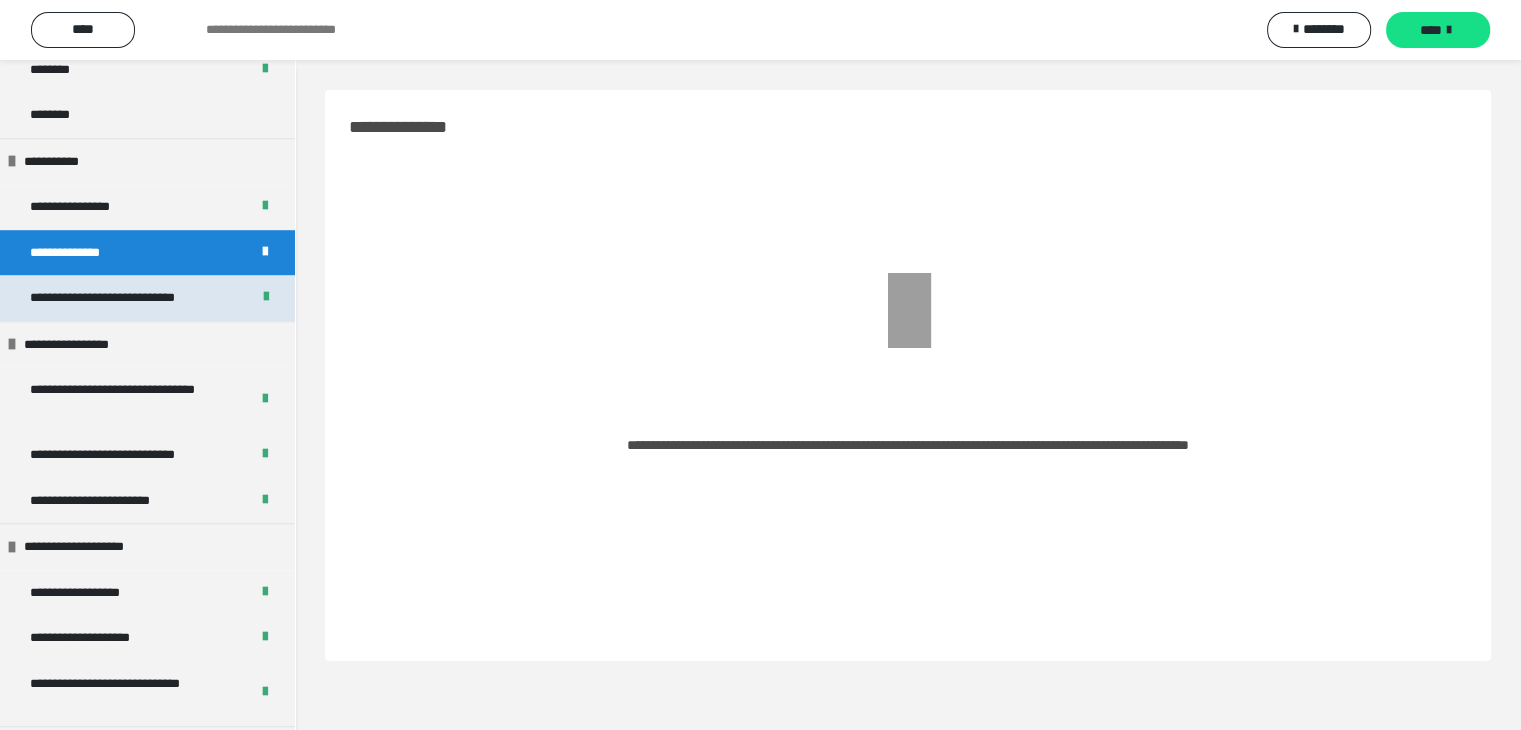 click on "**********" at bounding box center [138, 298] 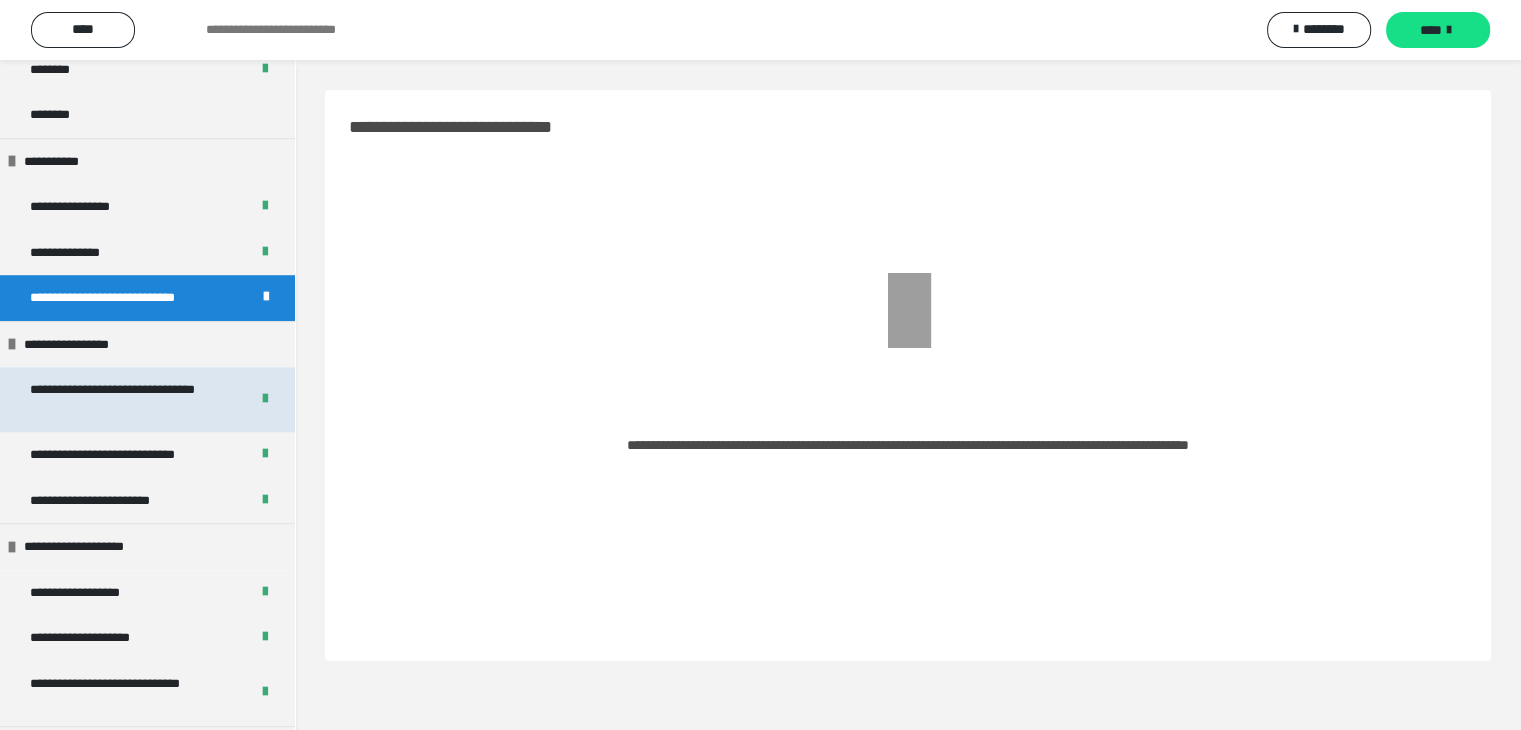 click on "**********" at bounding box center (124, 399) 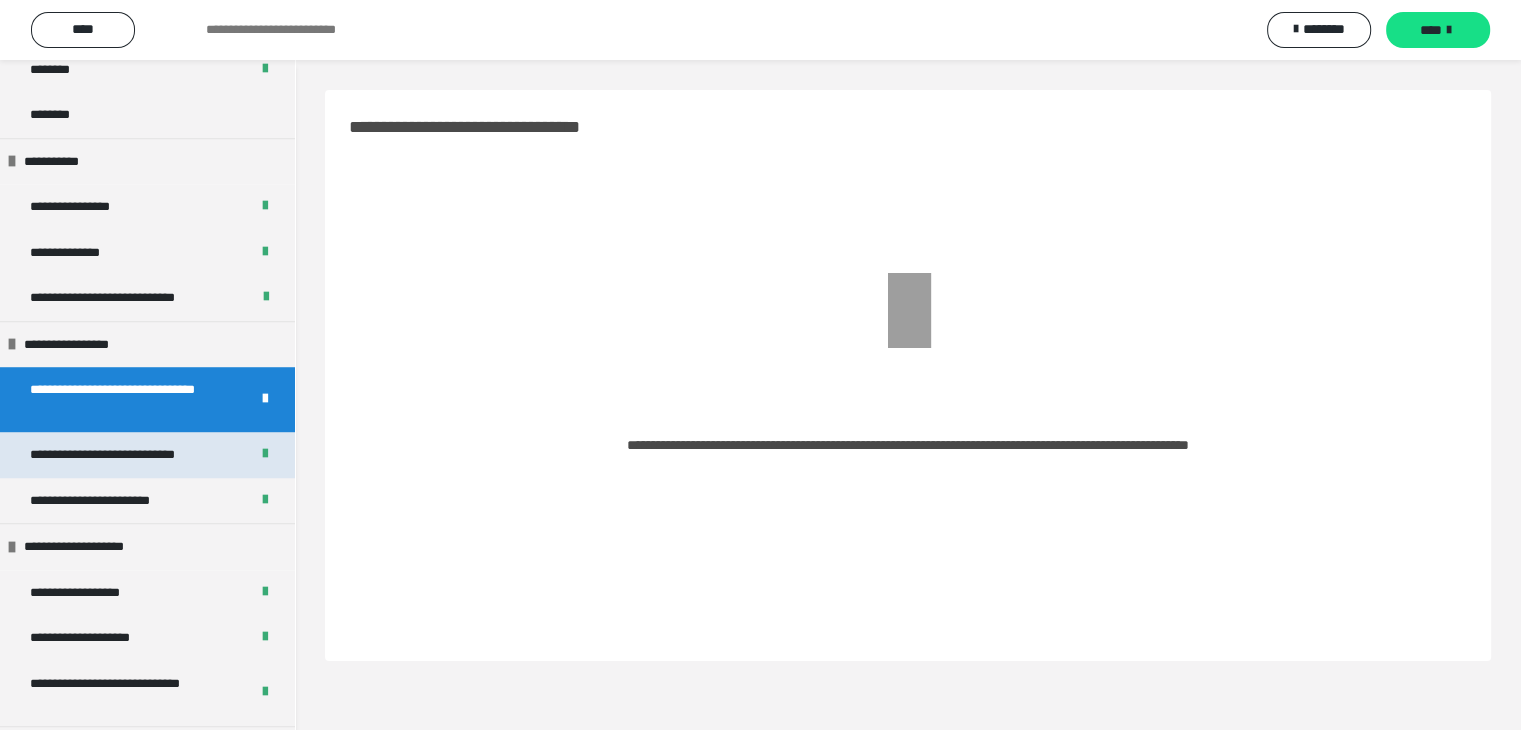click on "**********" at bounding box center [131, 455] 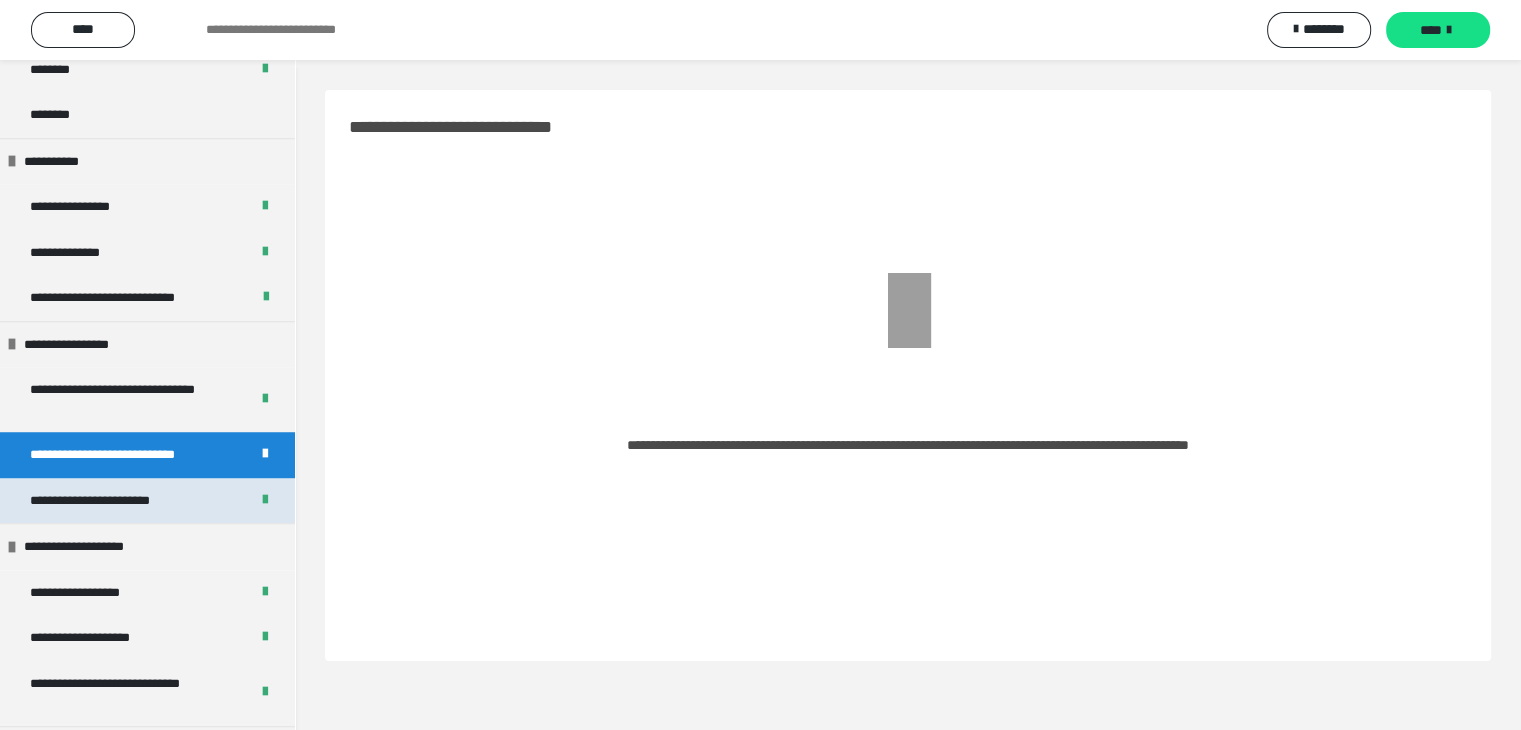 click on "**********" at bounding box center [117, 501] 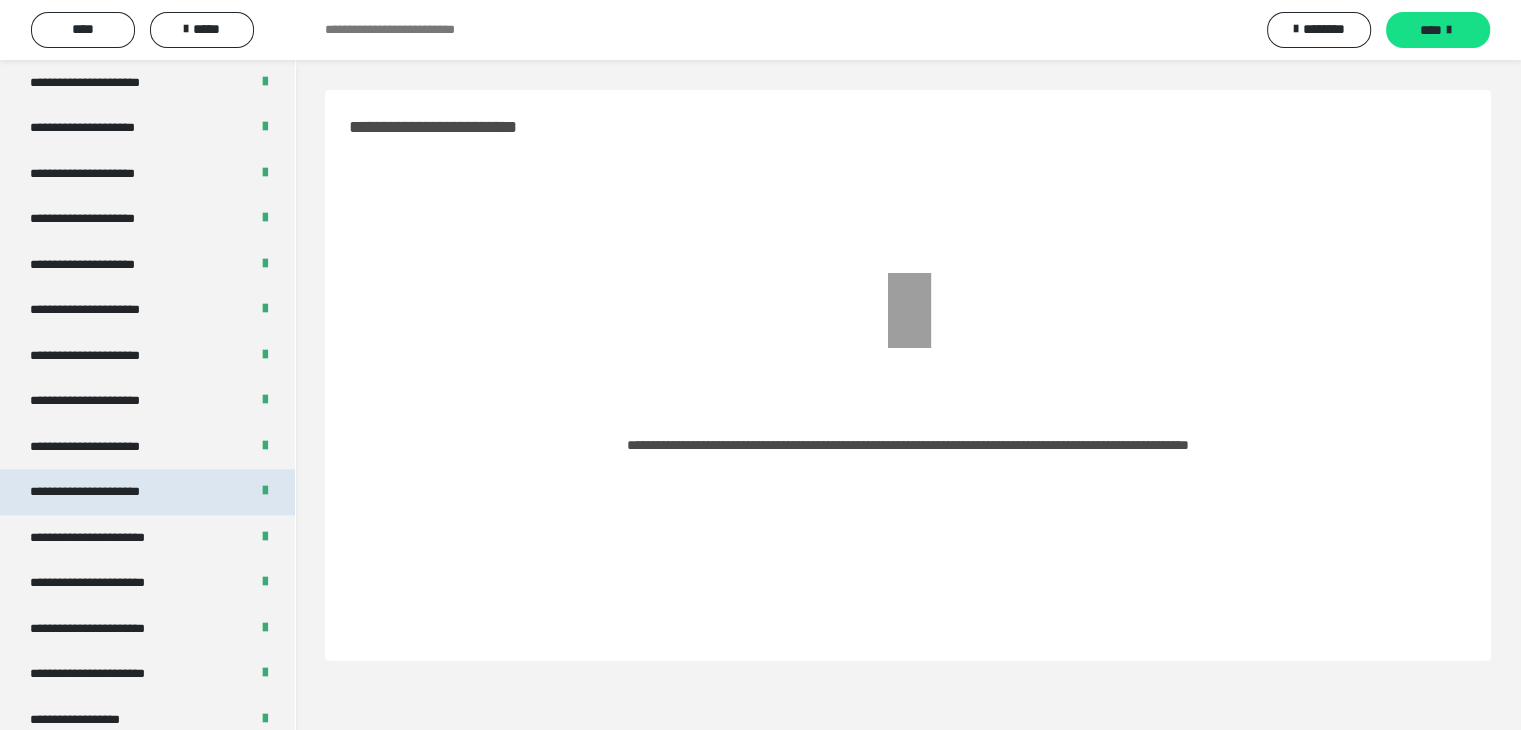 scroll, scrollTop: 2448, scrollLeft: 0, axis: vertical 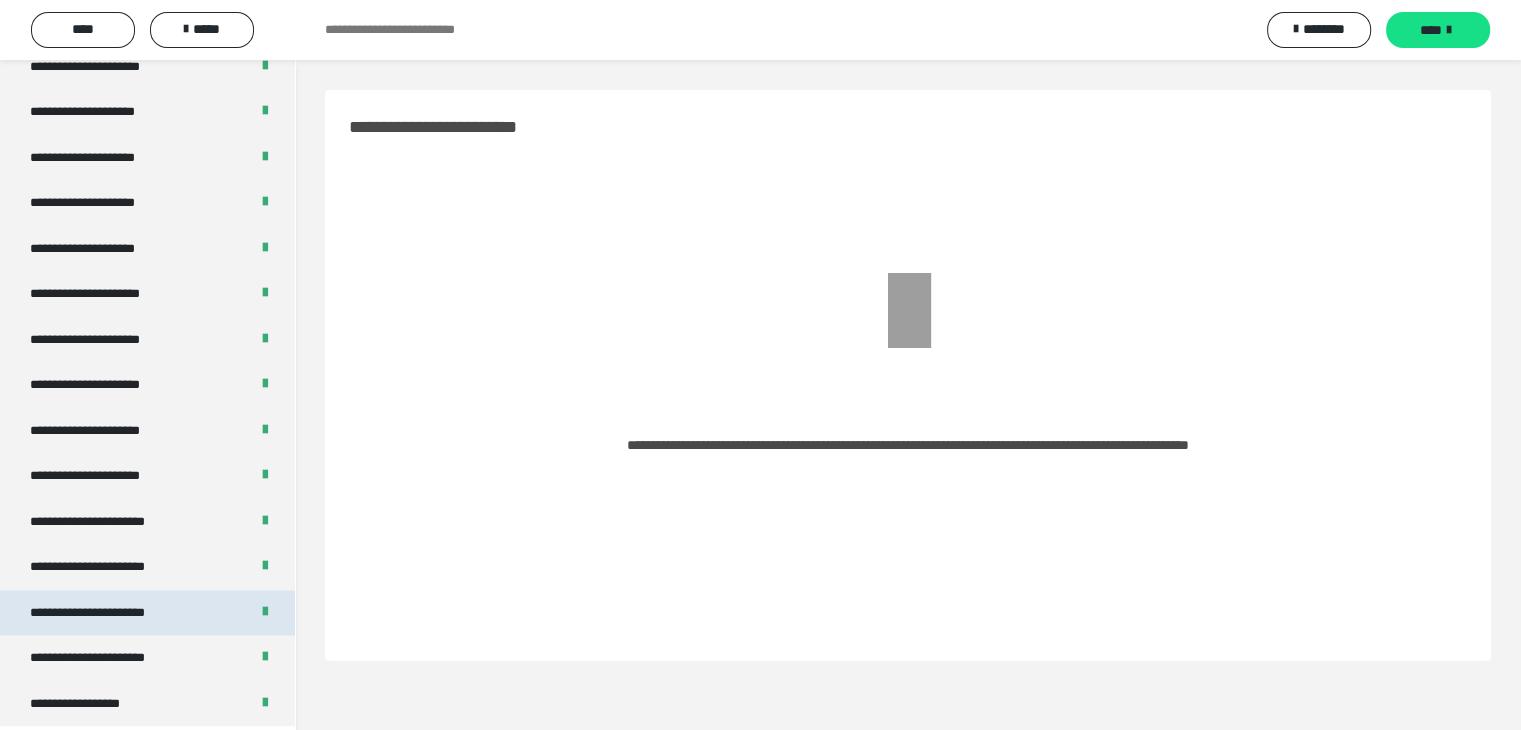 click on "**********" at bounding box center [147, 613] 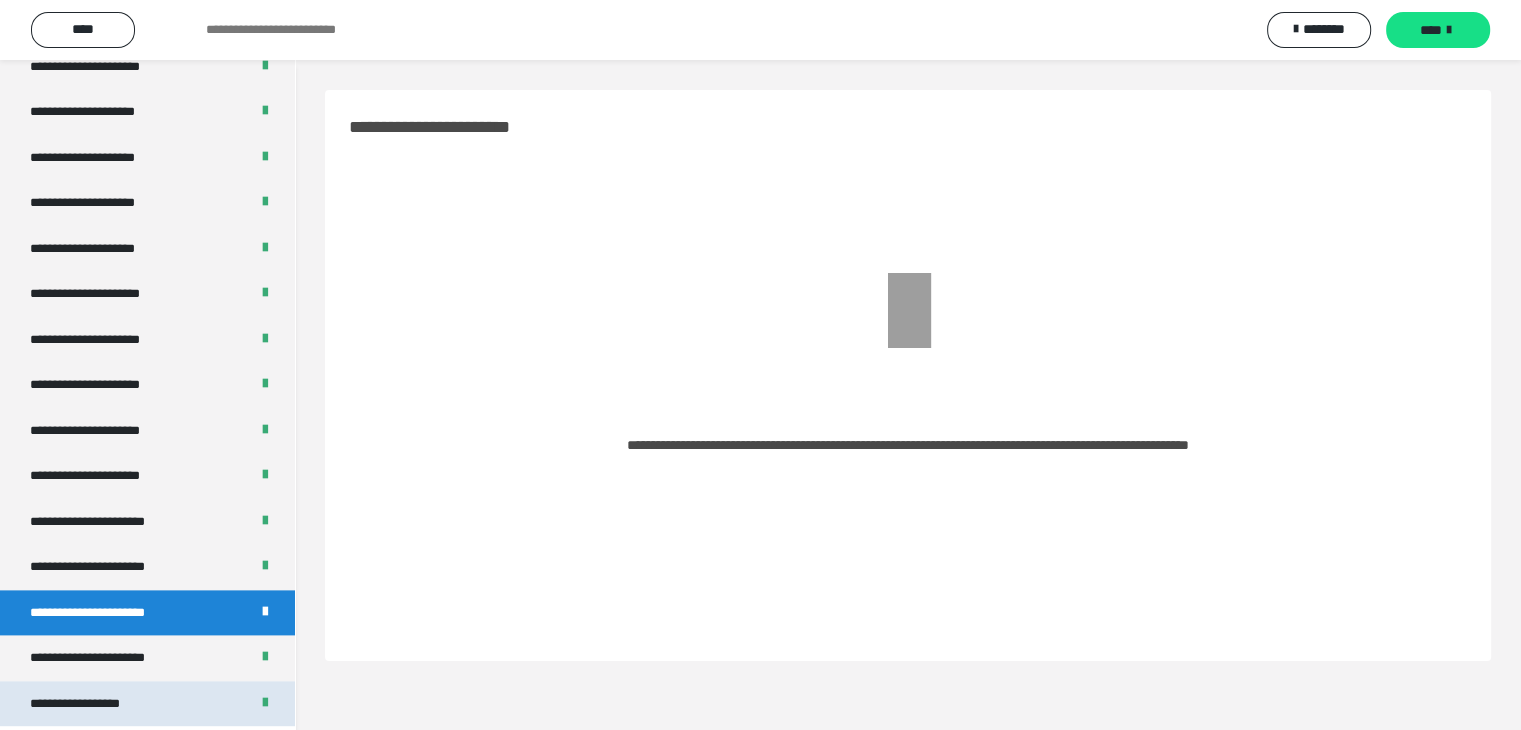 click on "**********" at bounding box center (100, 704) 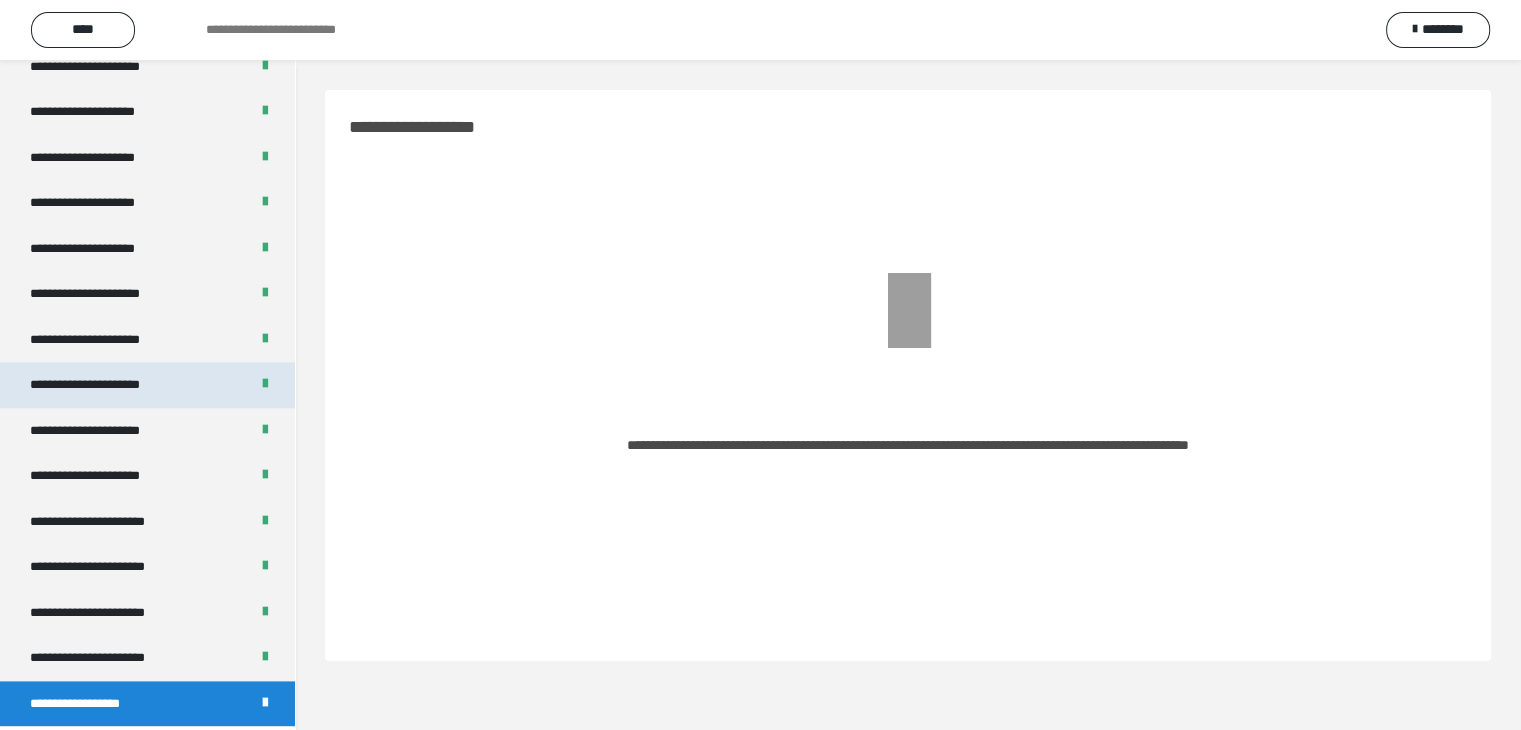click on "**********" at bounding box center (147, 385) 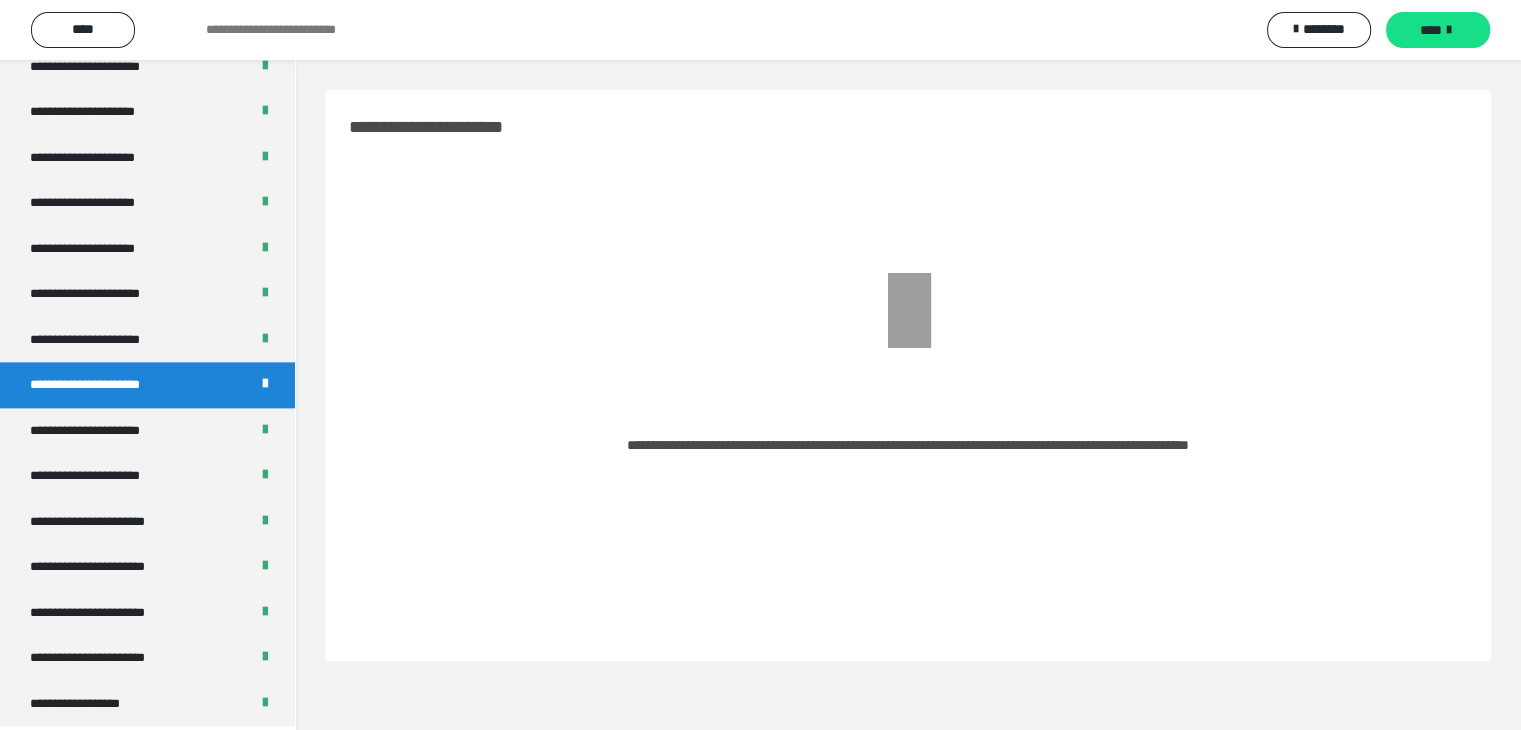 scroll, scrollTop: 1948, scrollLeft: 0, axis: vertical 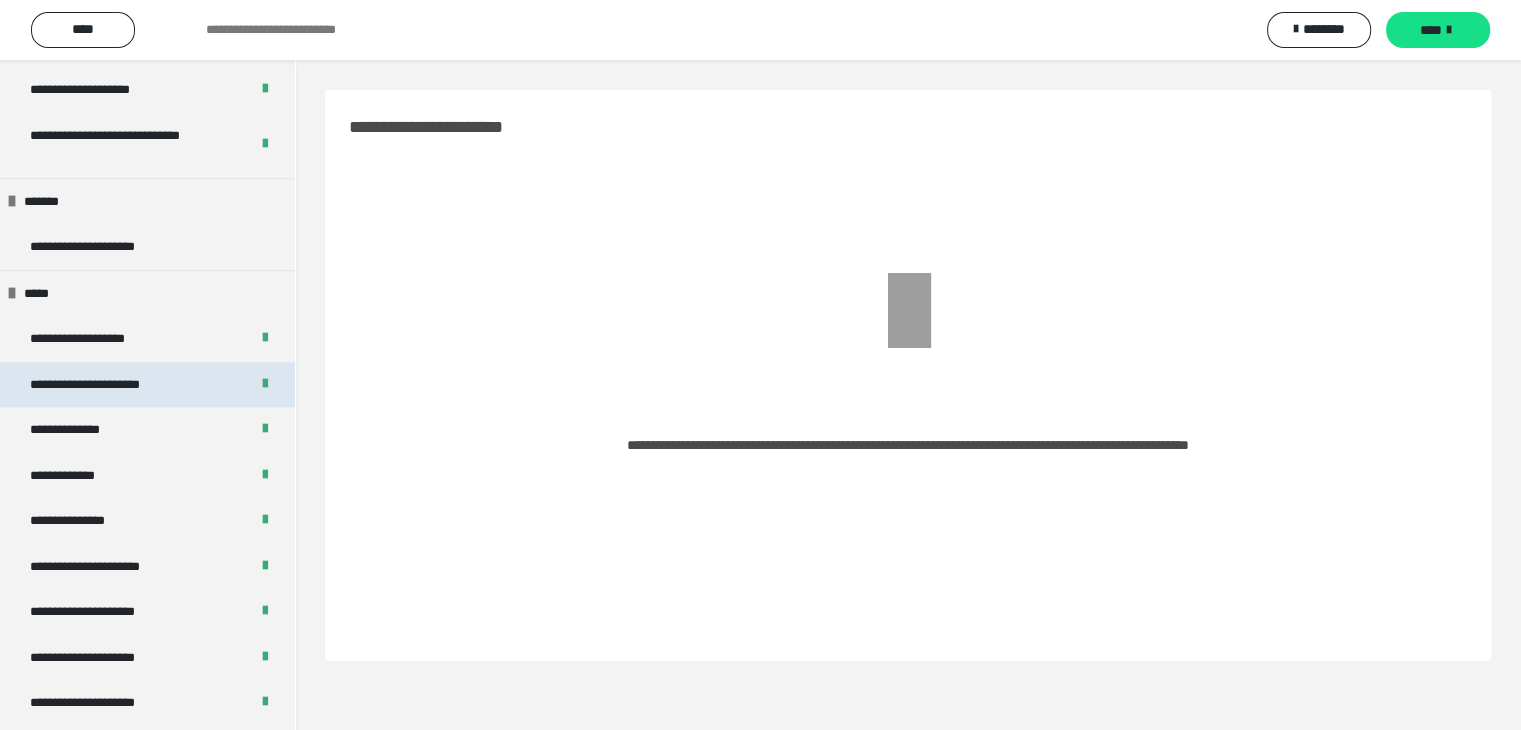 click on "**********" at bounding box center (112, 385) 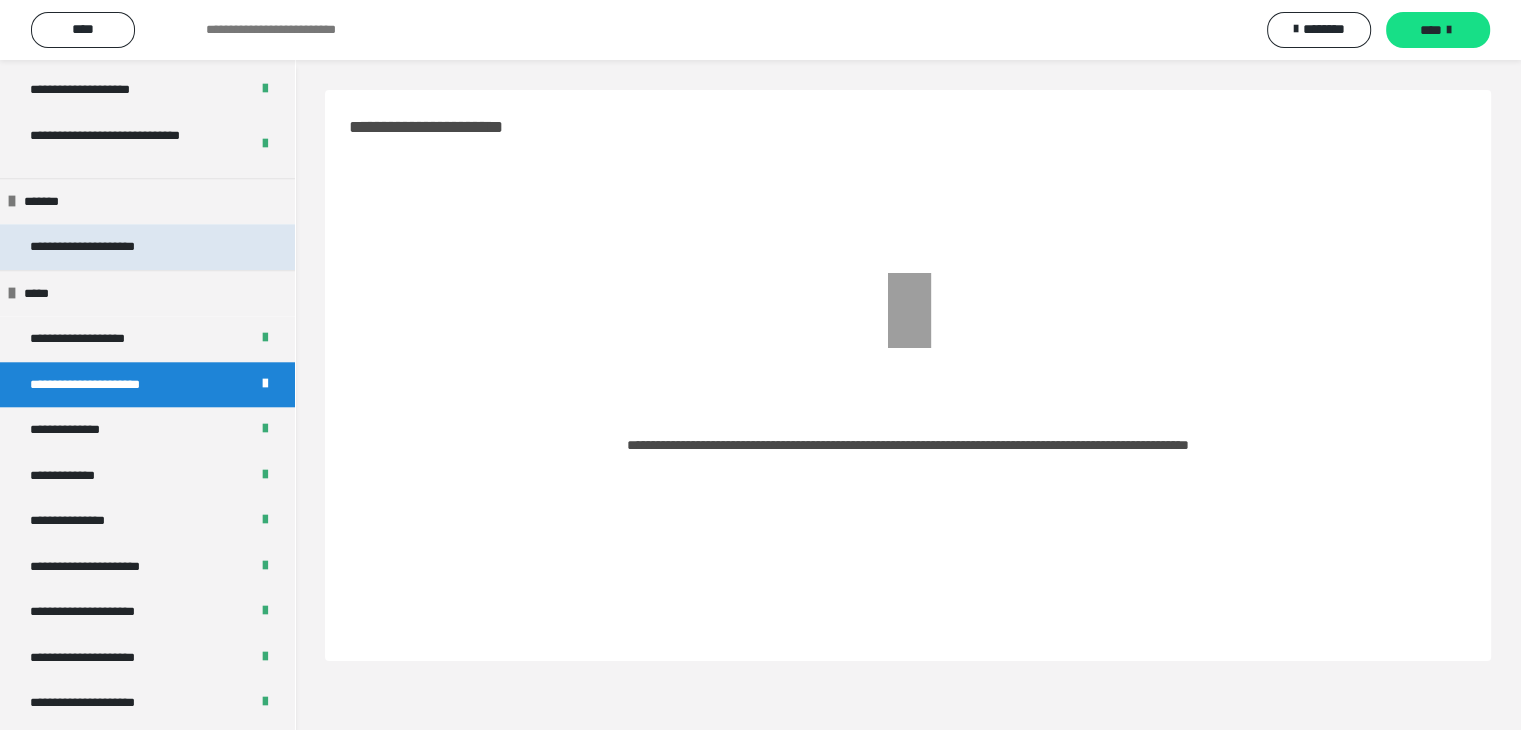 click on "**********" at bounding box center [106, 247] 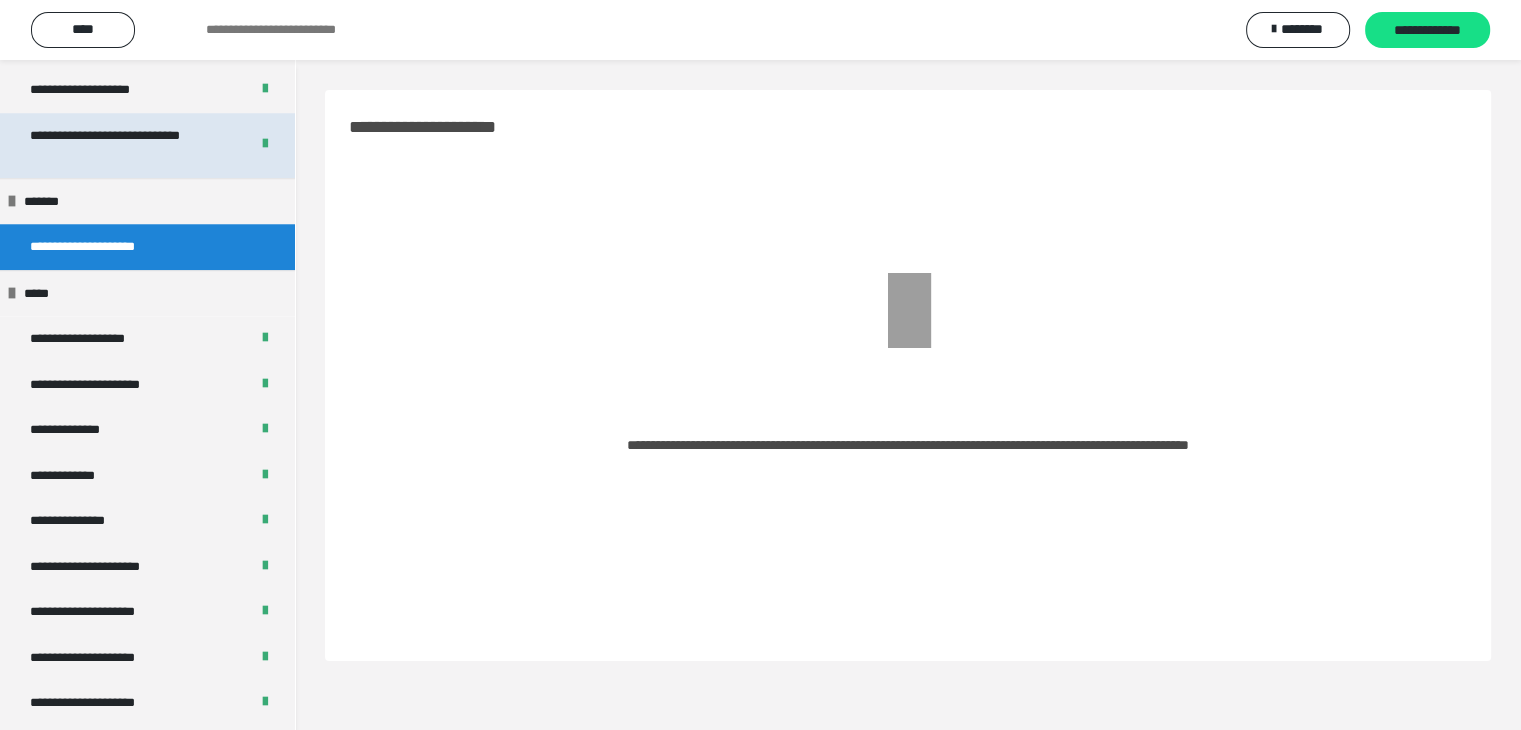 click on "**********" at bounding box center [124, 145] 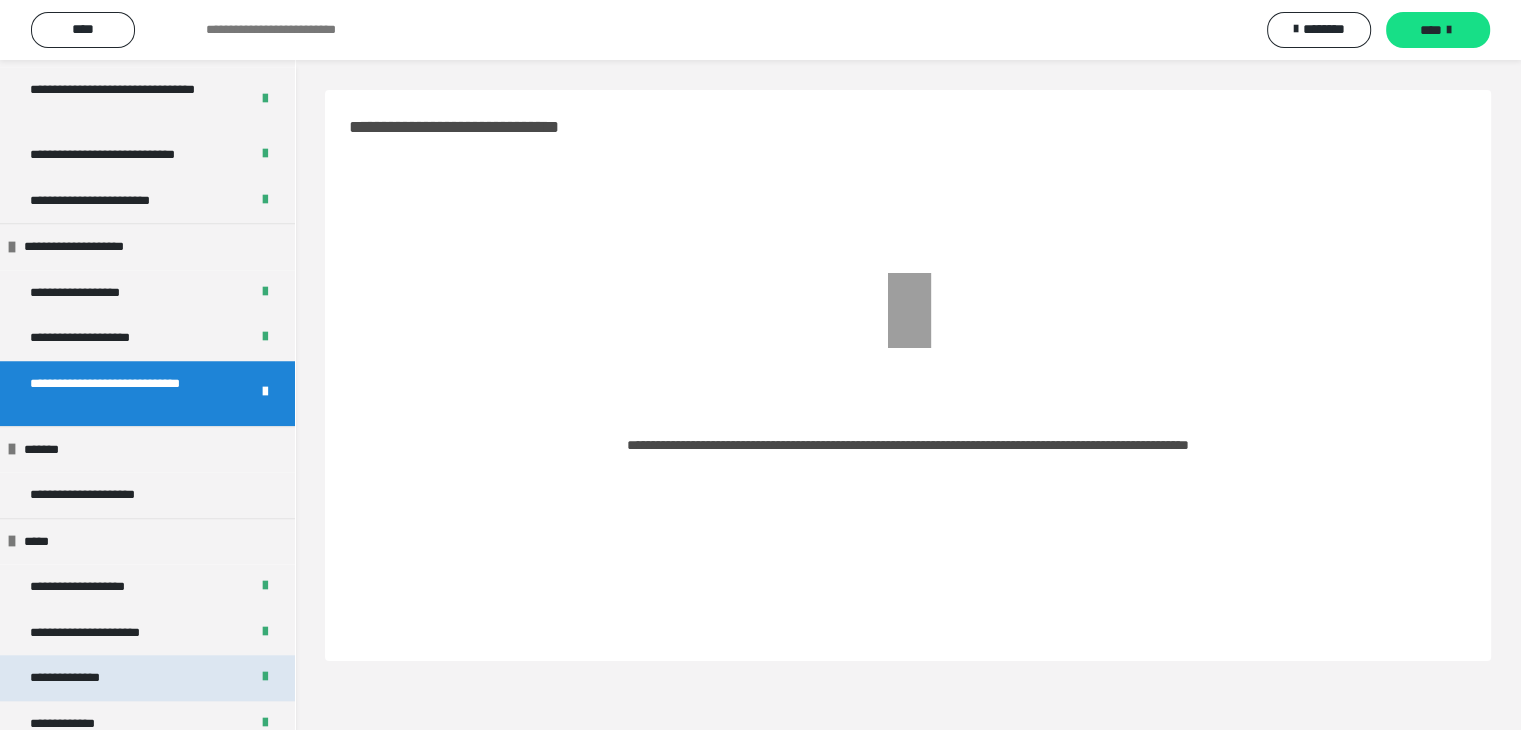 scroll, scrollTop: 1648, scrollLeft: 0, axis: vertical 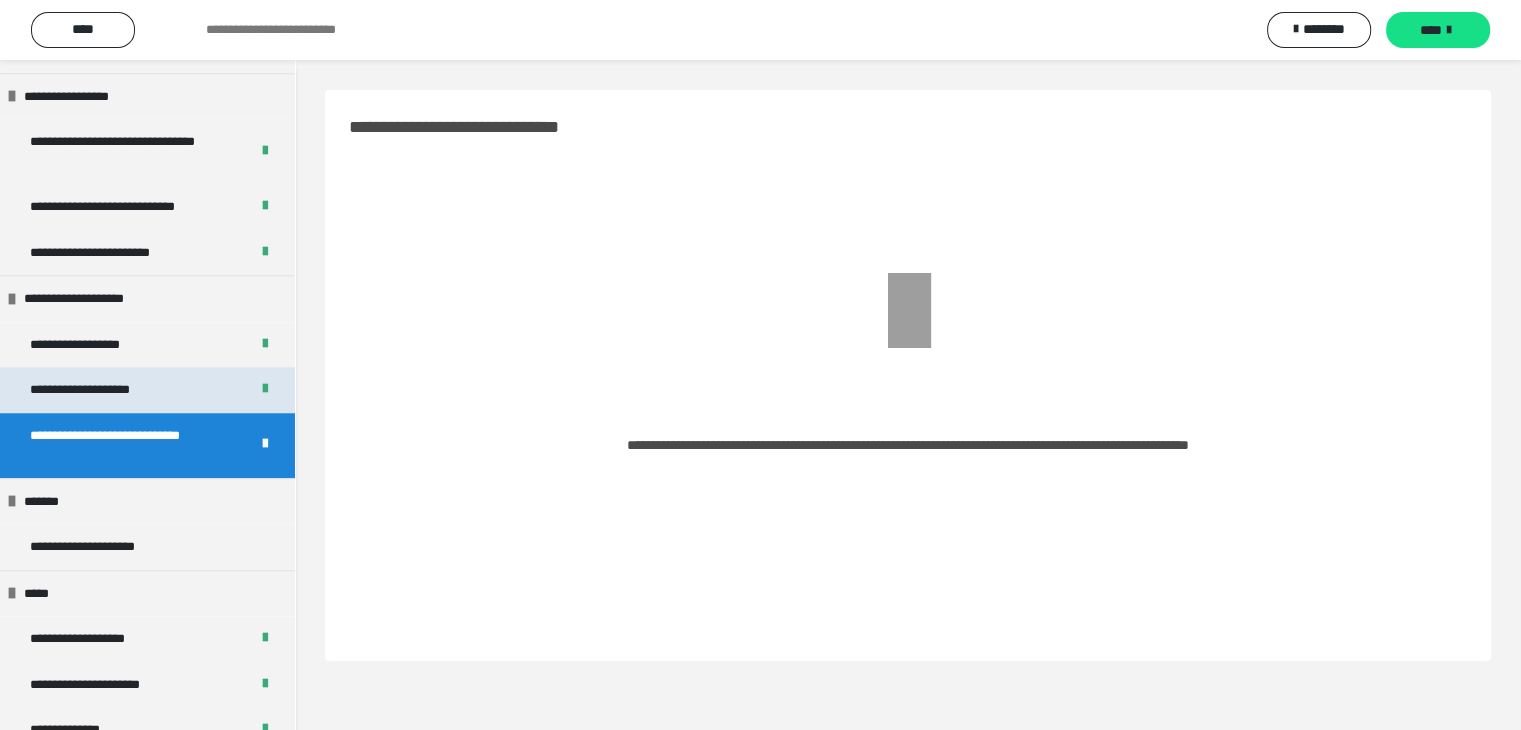 click on "**********" at bounding box center (102, 390) 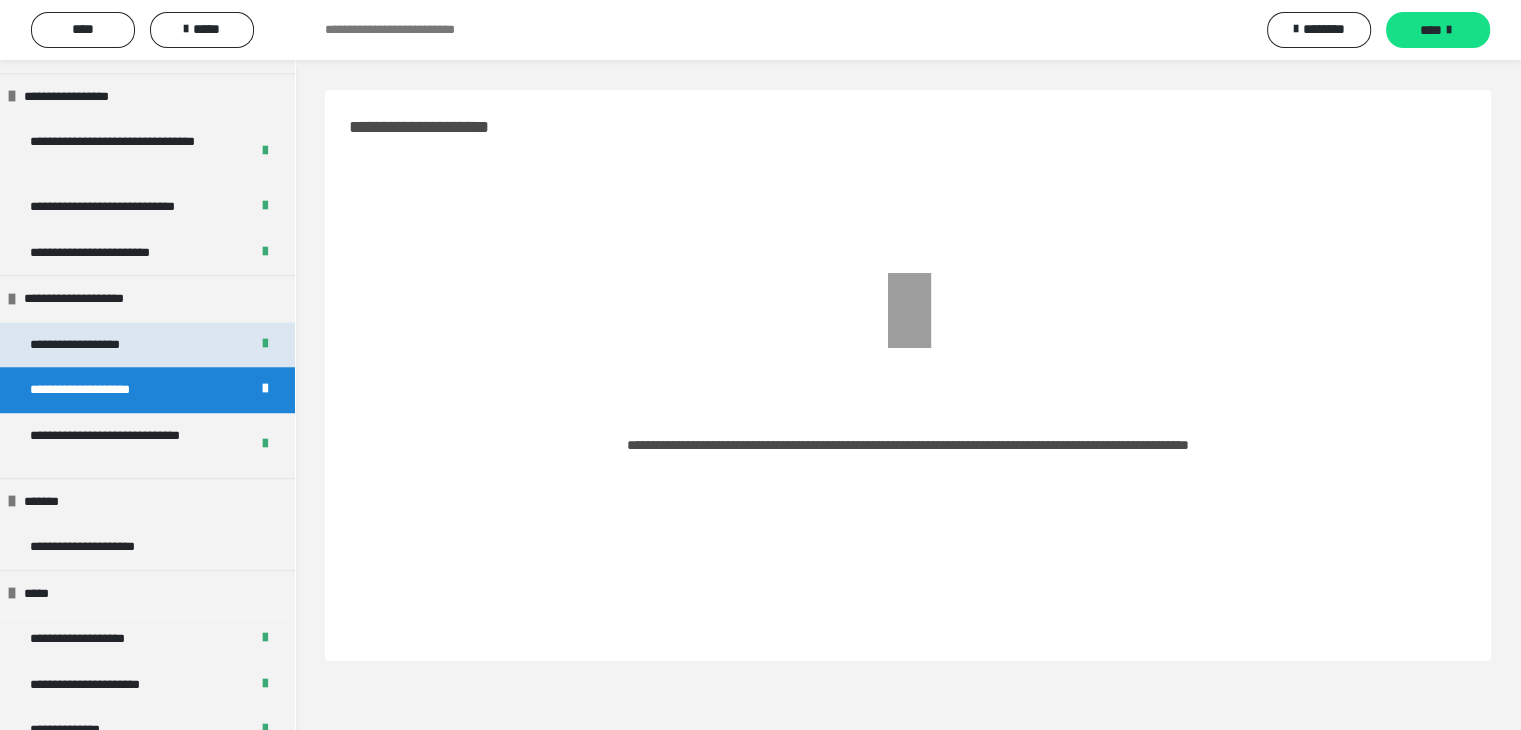 click on "**********" at bounding box center (98, 345) 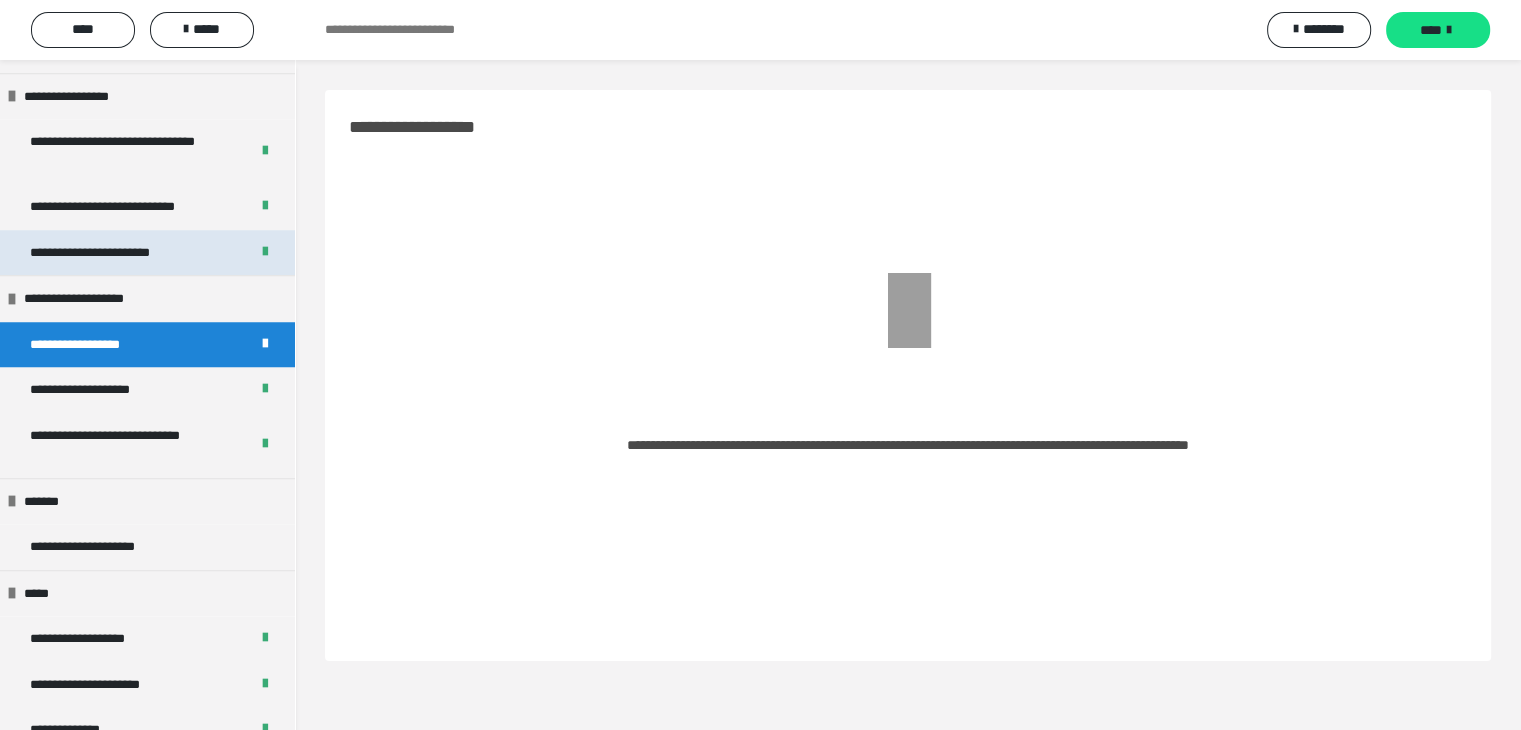click on "**********" at bounding box center [117, 253] 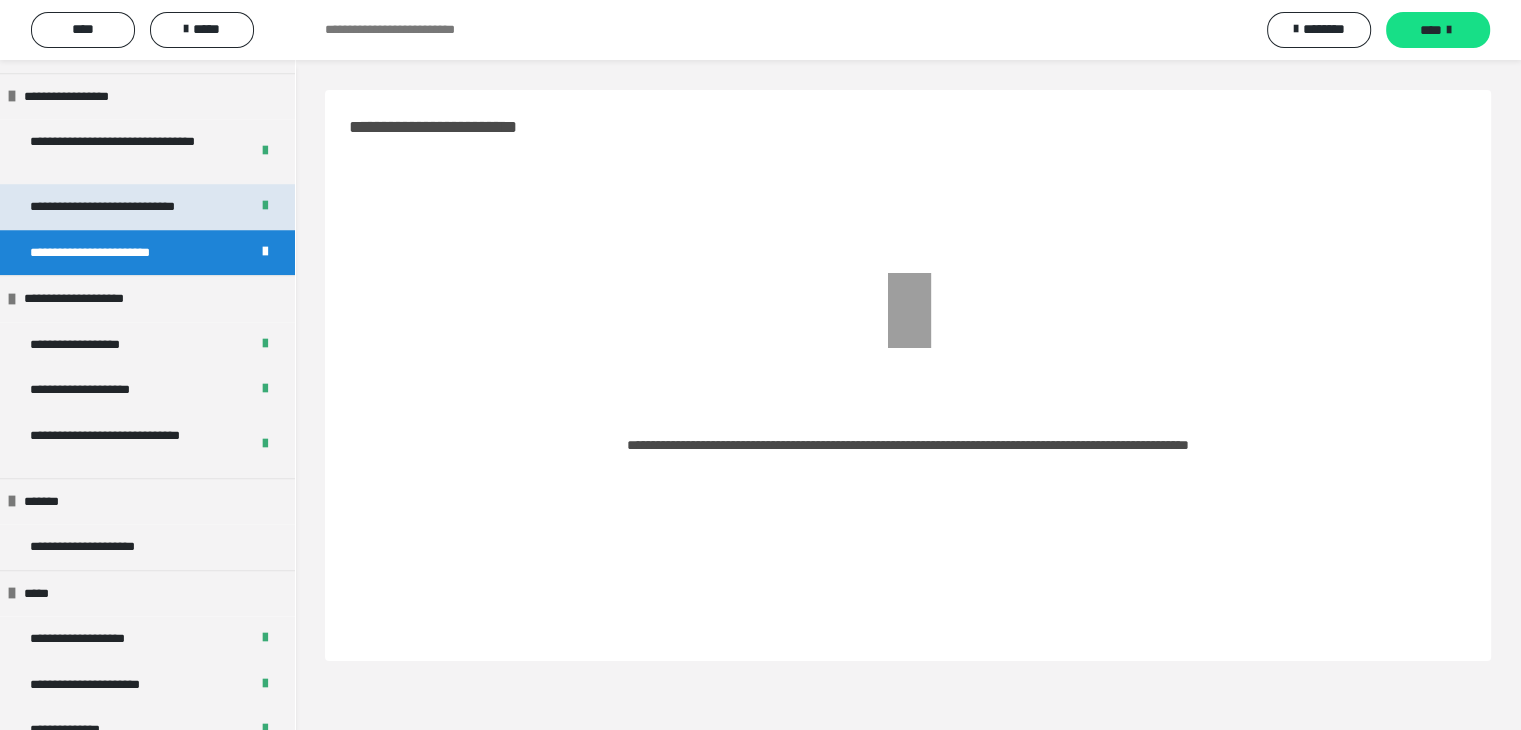 click on "**********" at bounding box center [131, 207] 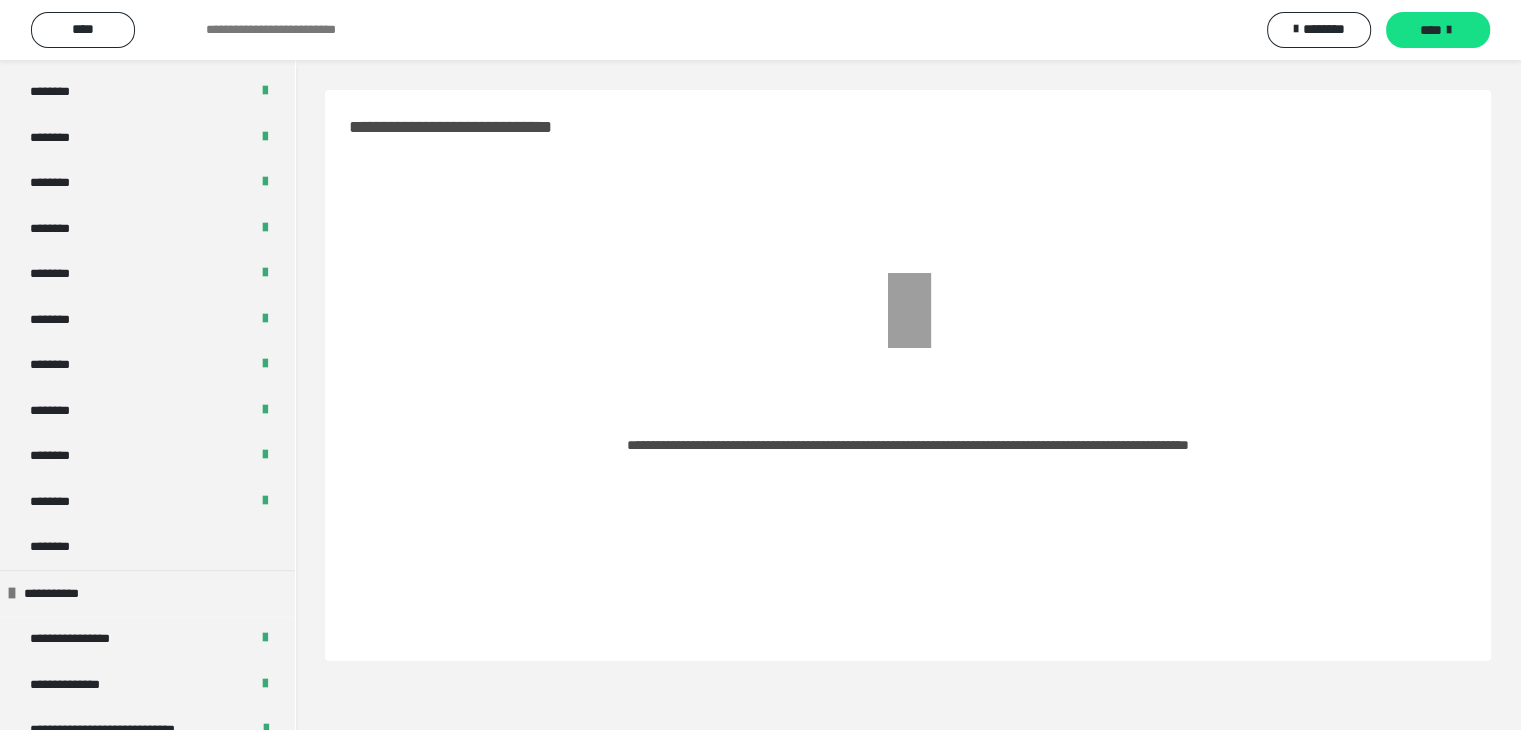scroll, scrollTop: 848, scrollLeft: 0, axis: vertical 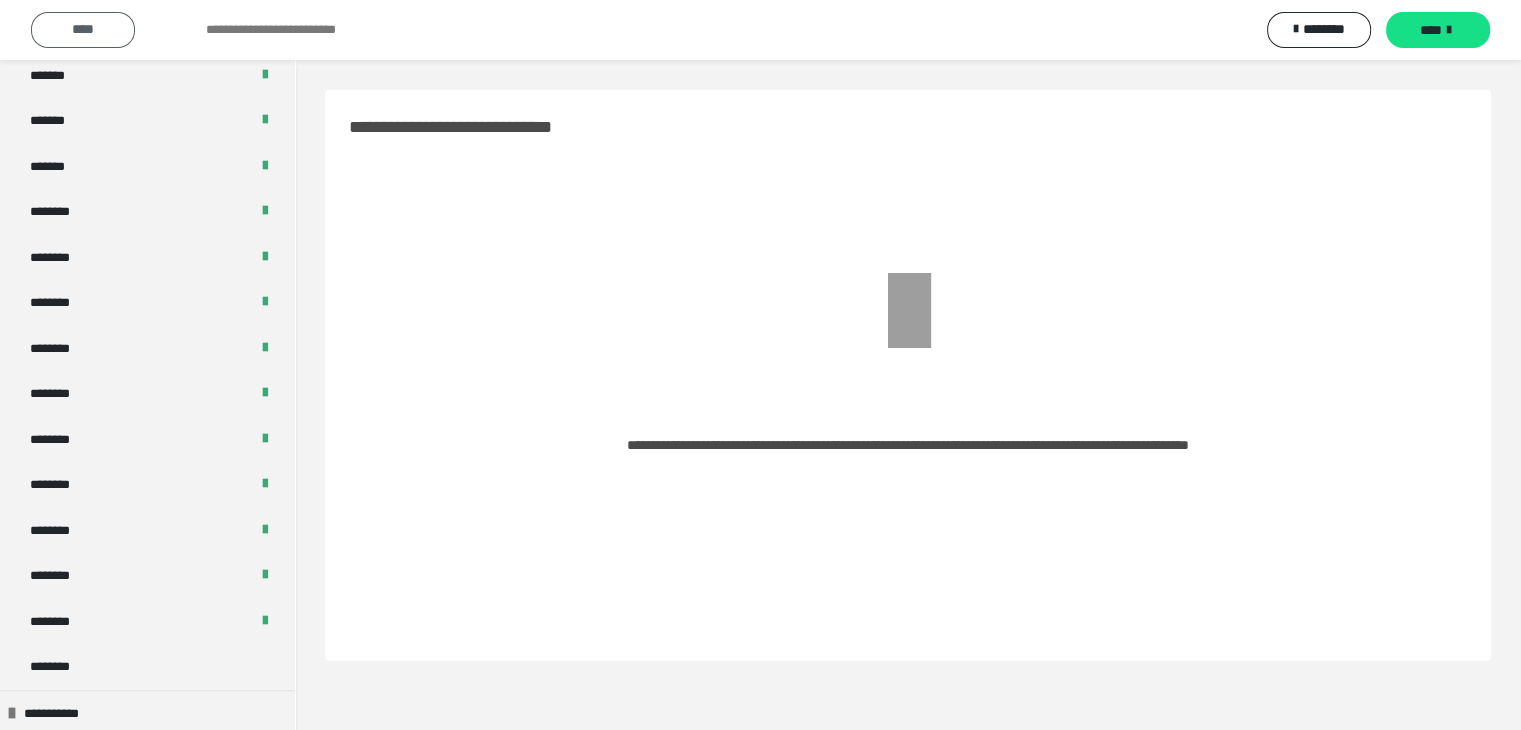 click on "****" at bounding box center (83, 29) 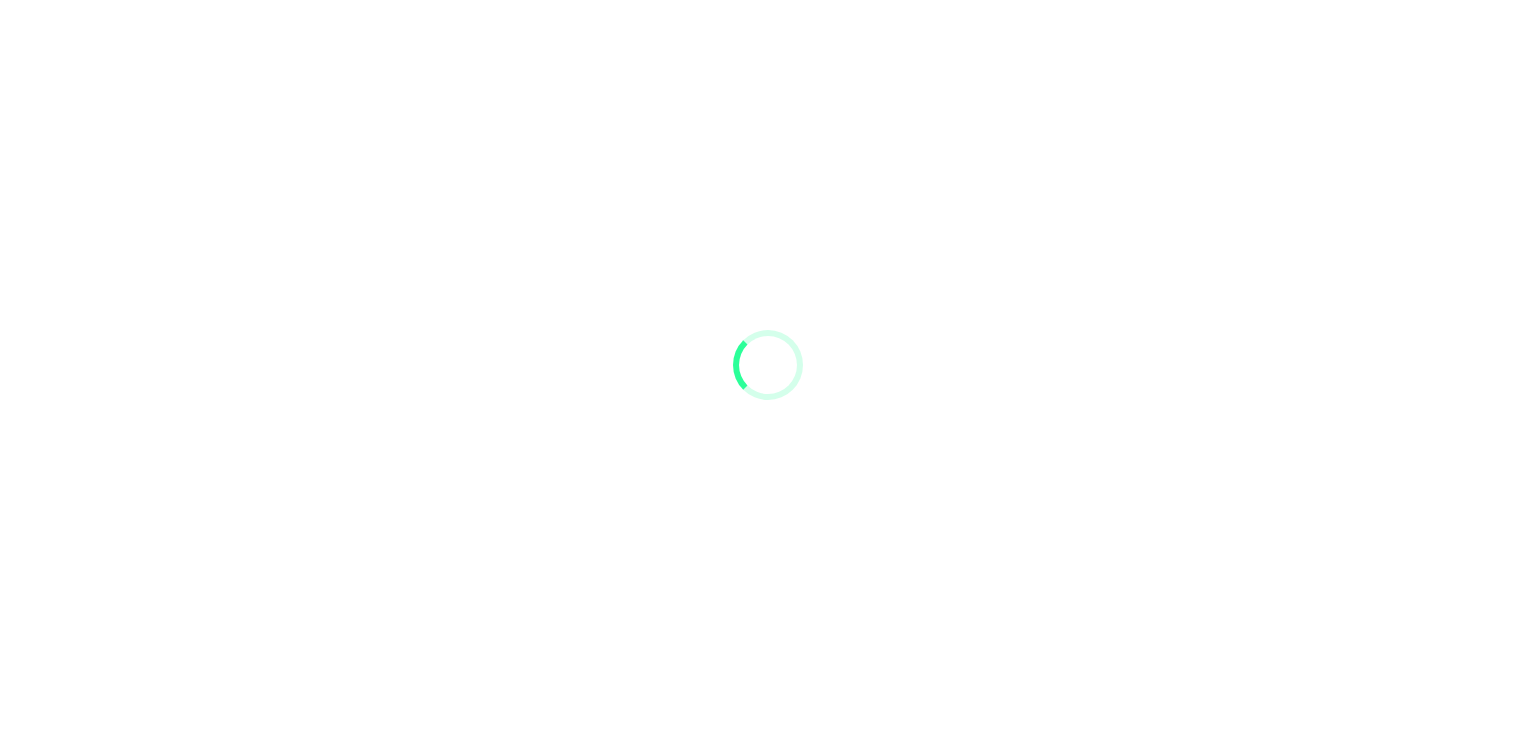 scroll, scrollTop: 0, scrollLeft: 0, axis: both 